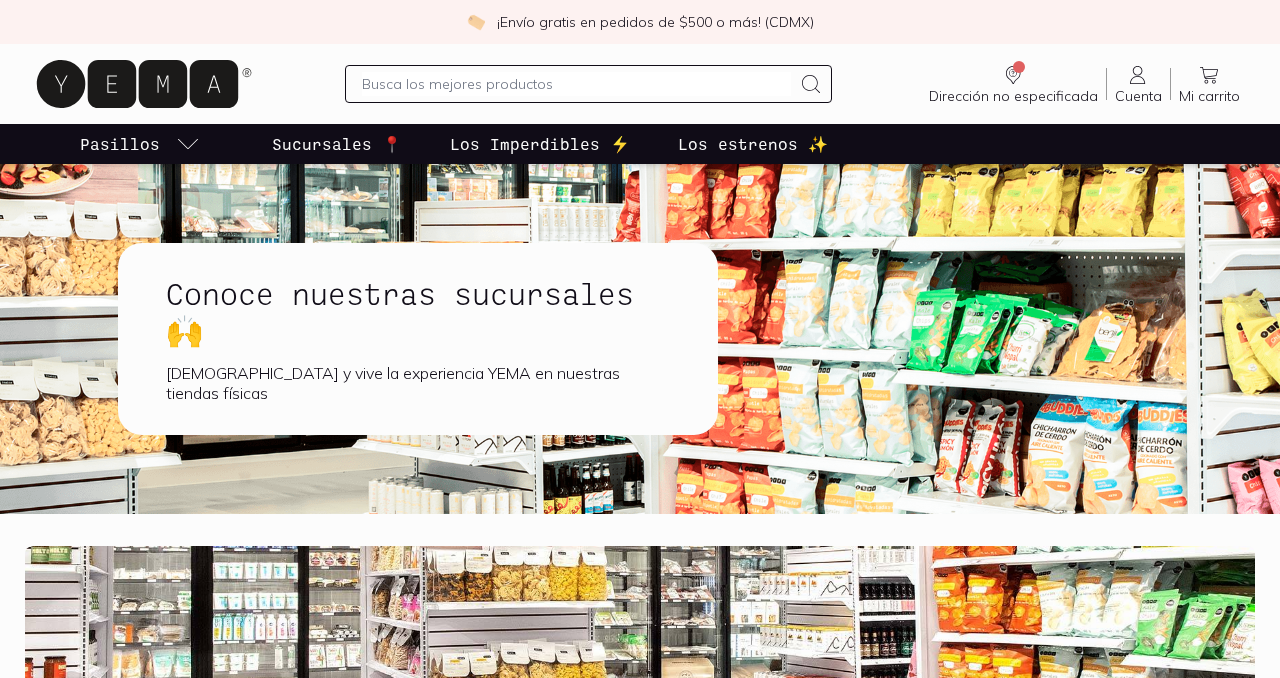 scroll, scrollTop: 142, scrollLeft: 0, axis: vertical 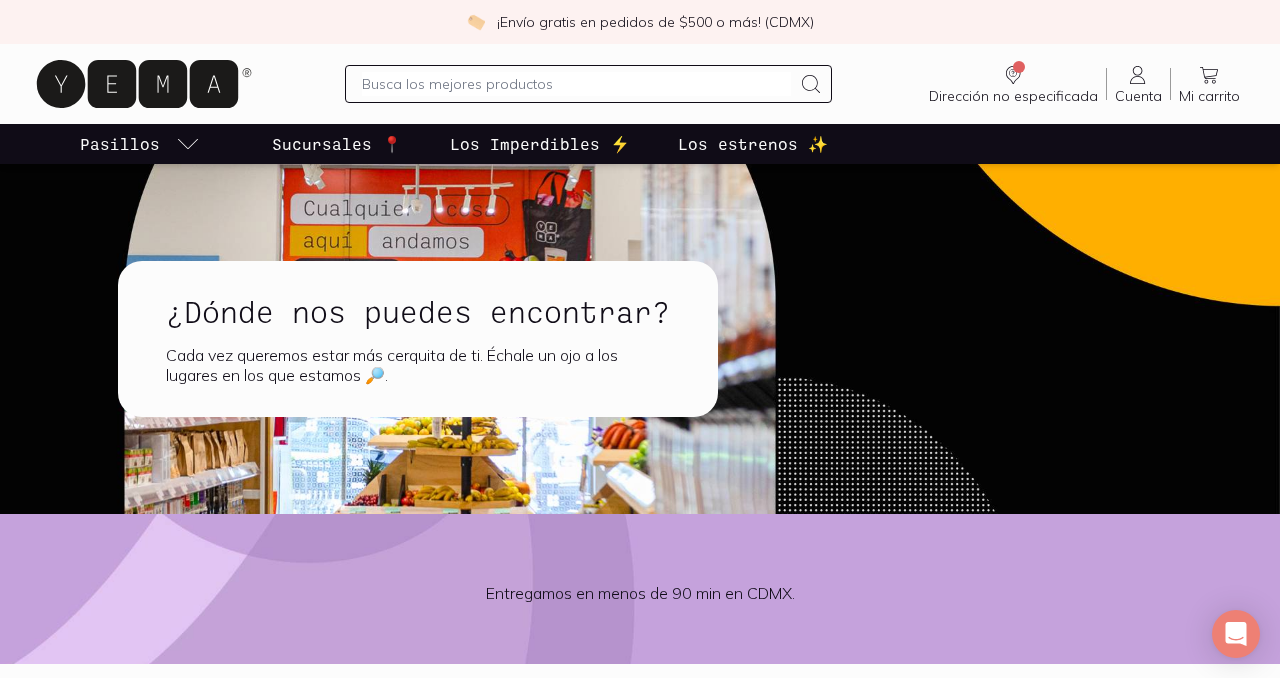 click at bounding box center (576, 84) 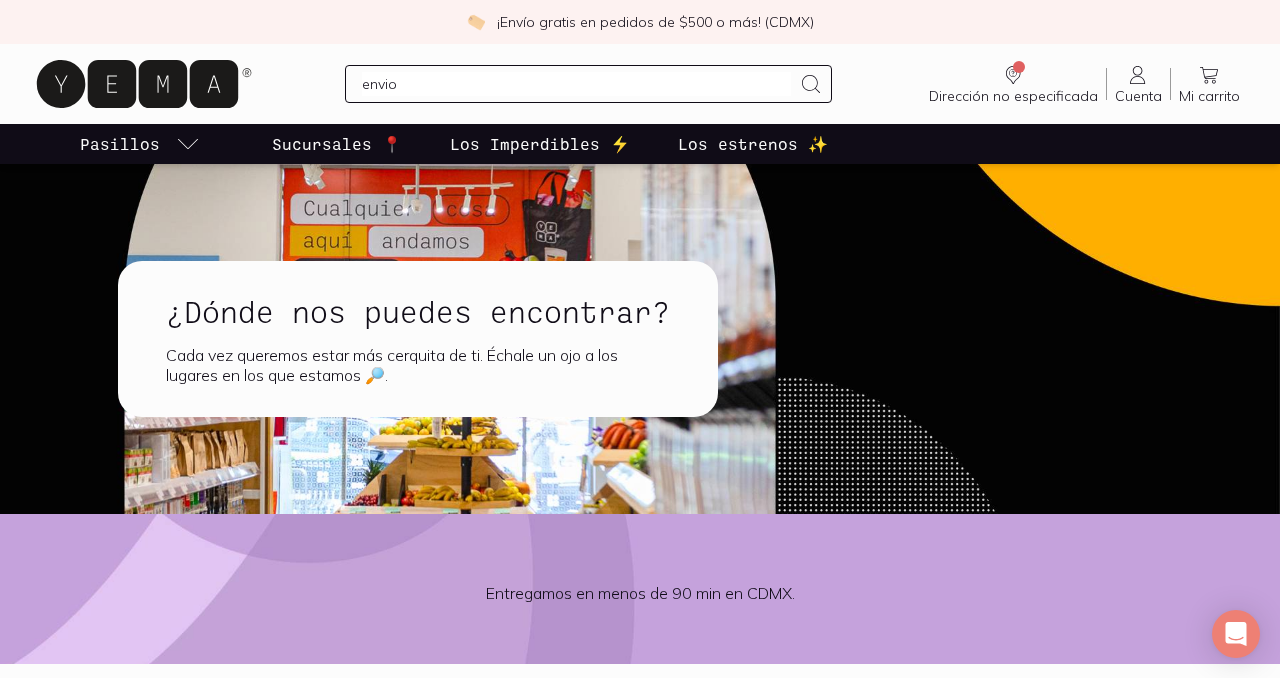 type on "envios" 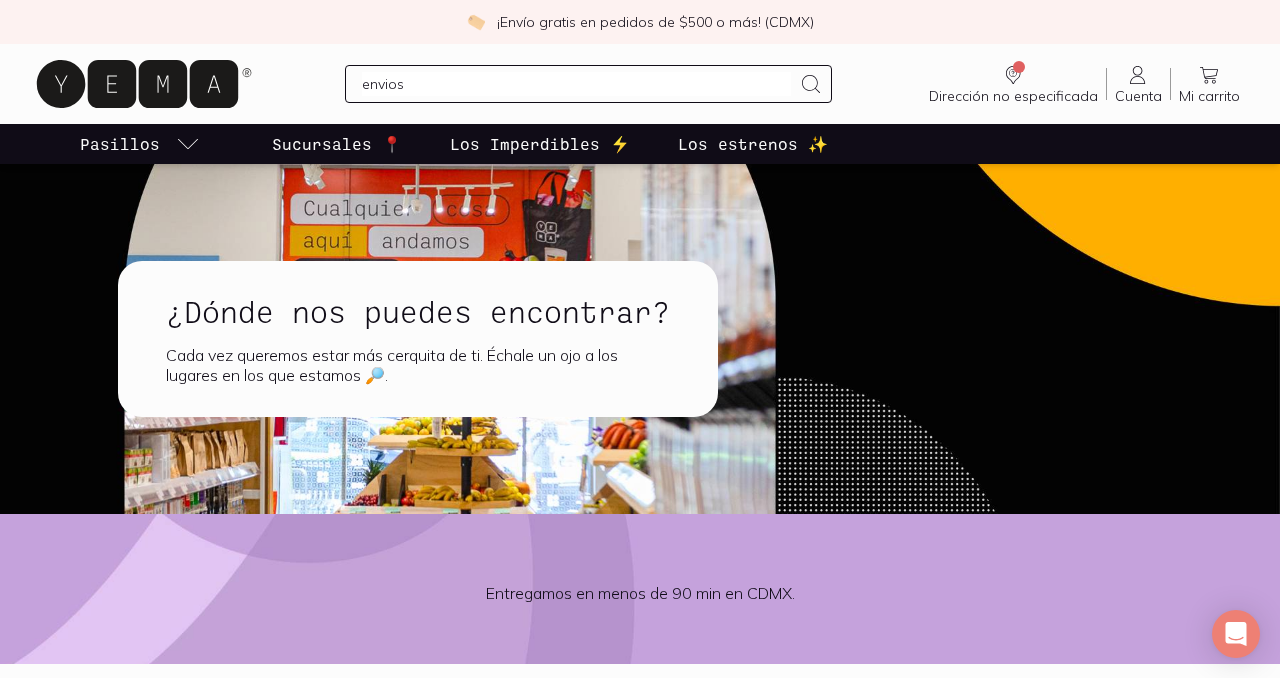 type 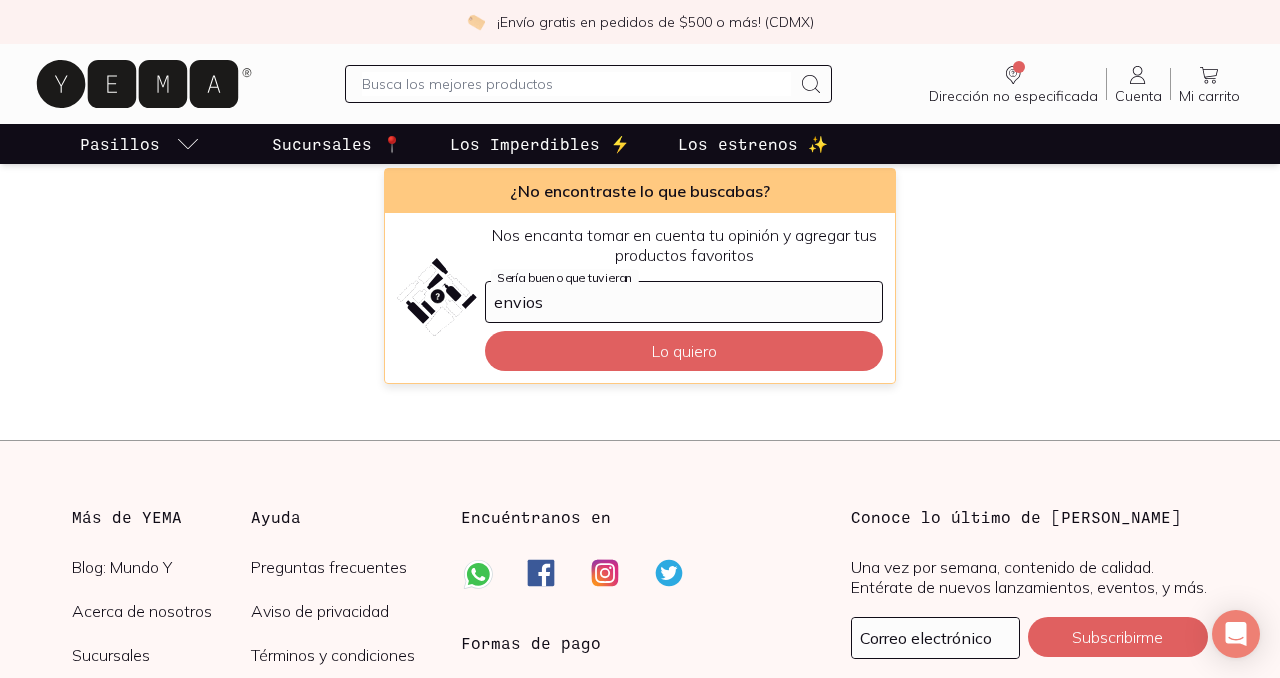 scroll, scrollTop: 0, scrollLeft: 0, axis: both 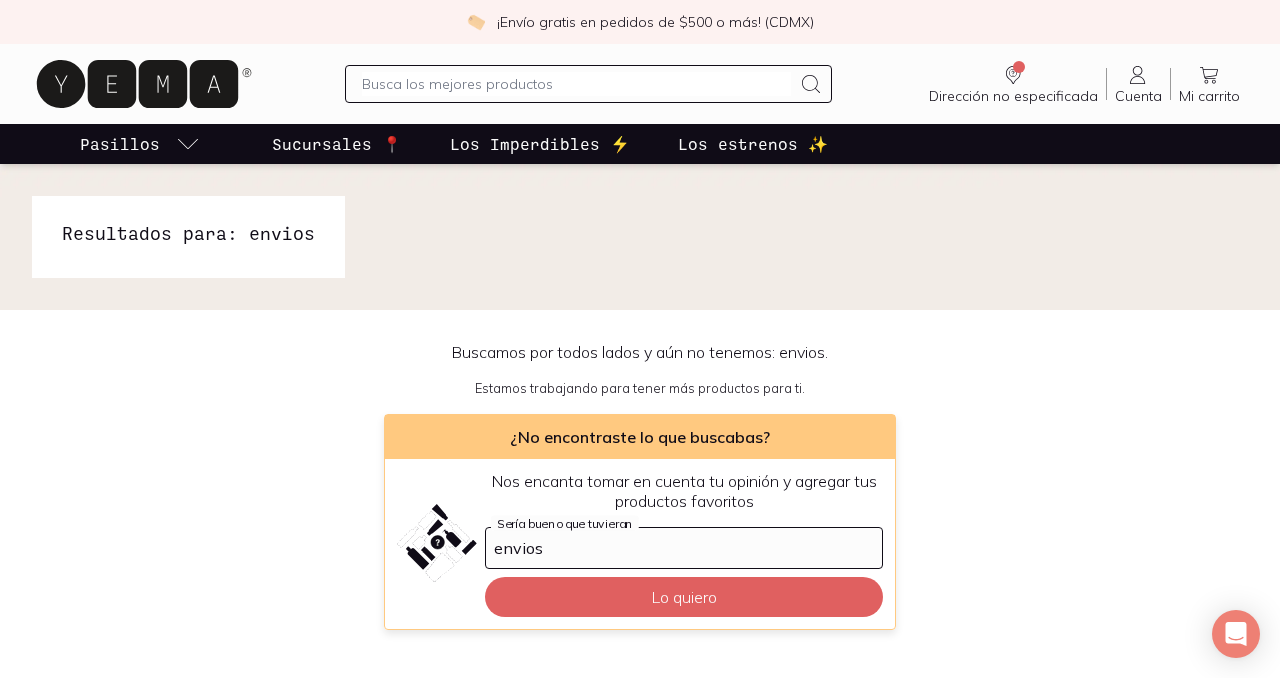 click 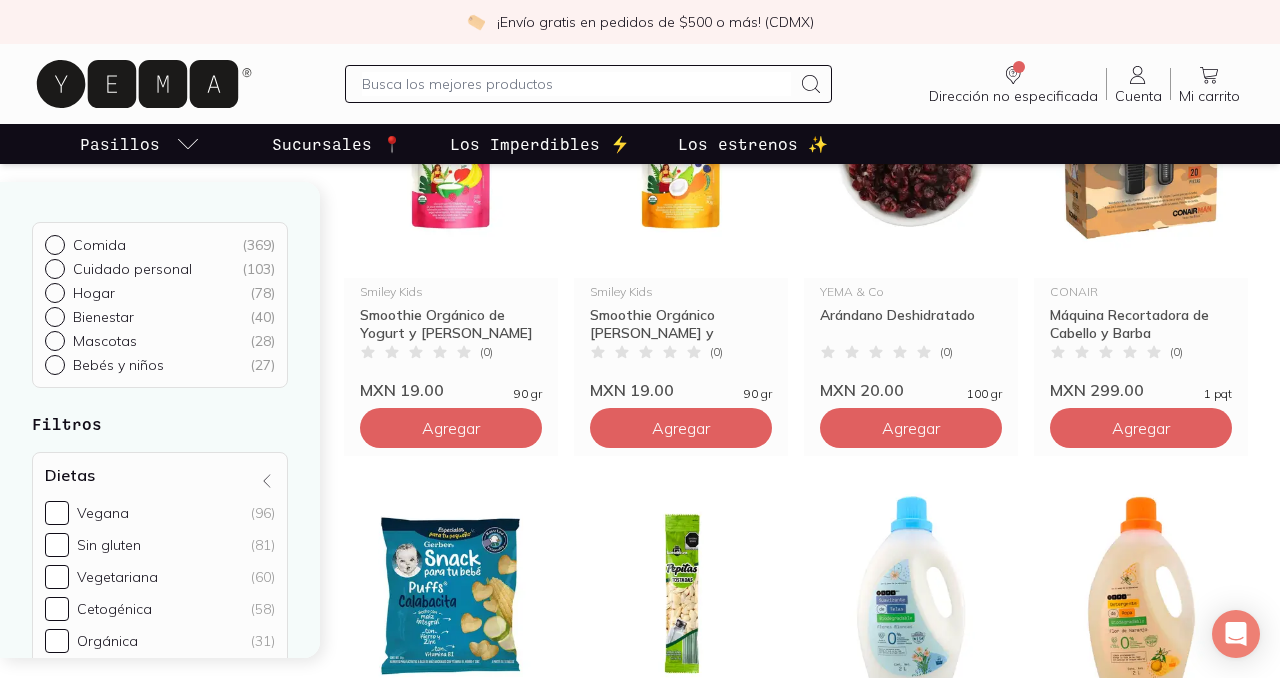 scroll, scrollTop: 0, scrollLeft: 0, axis: both 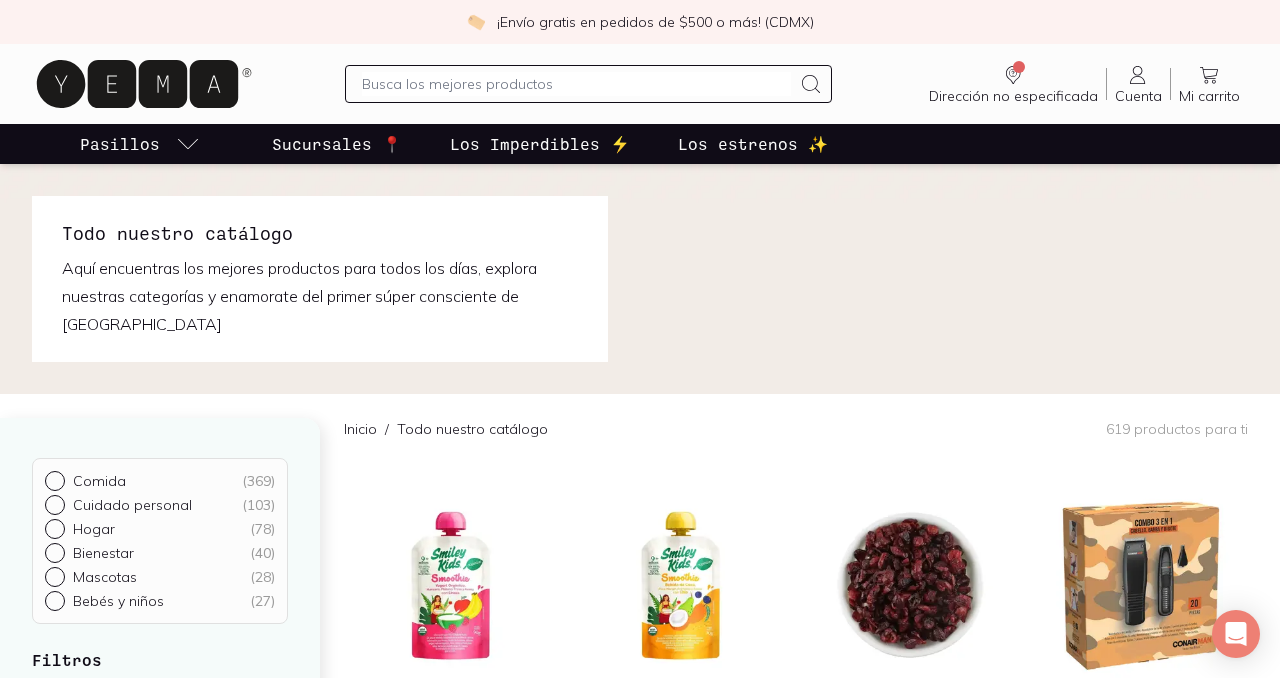 click on "Sucursales 📍" at bounding box center (337, 144) 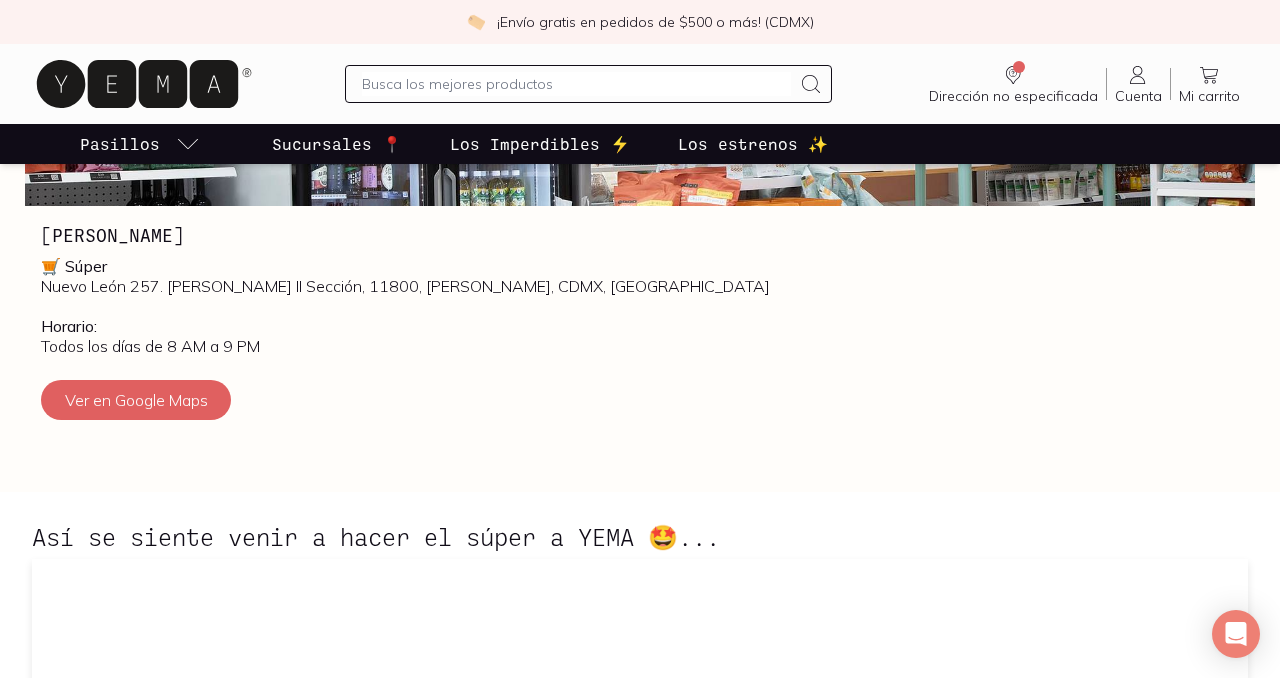 scroll, scrollTop: 988, scrollLeft: 0, axis: vertical 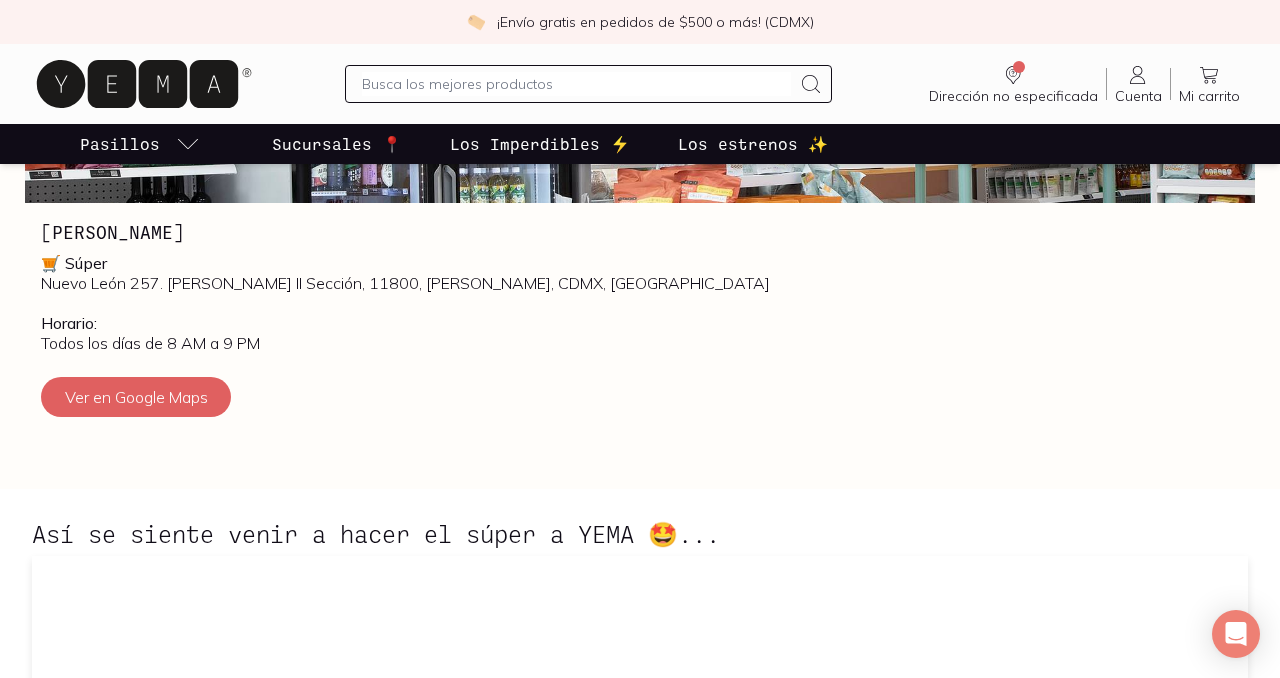 click 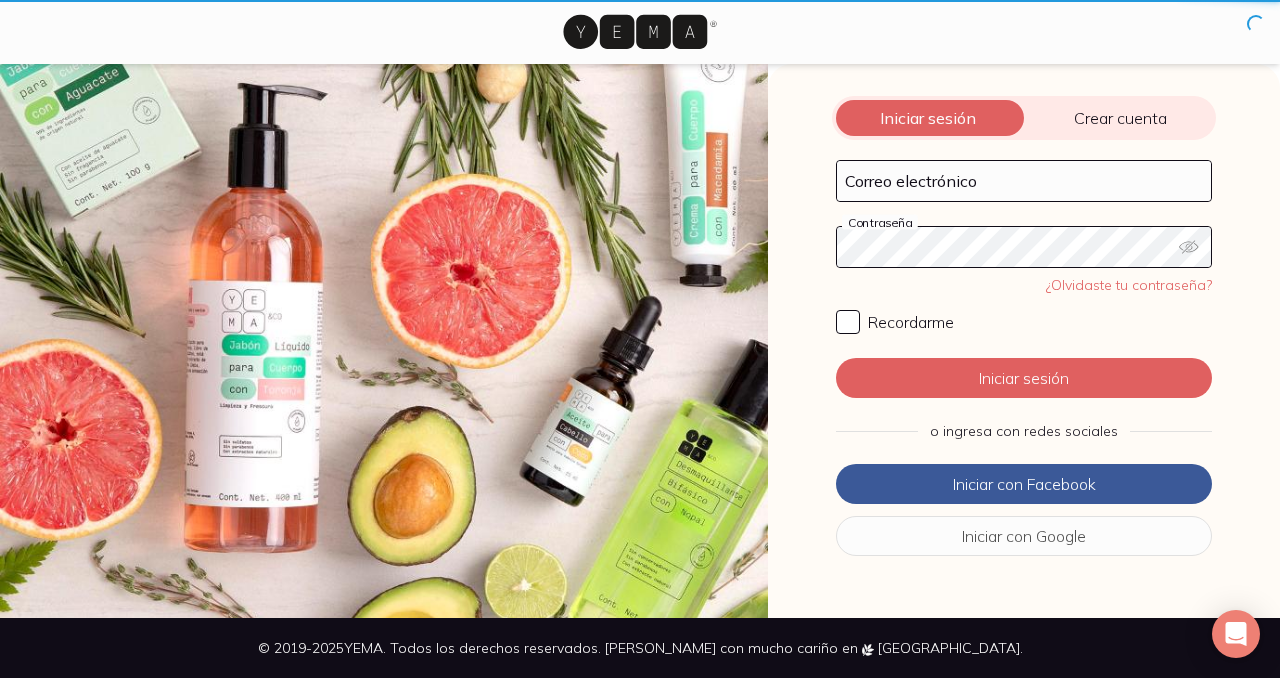 scroll, scrollTop: 0, scrollLeft: 0, axis: both 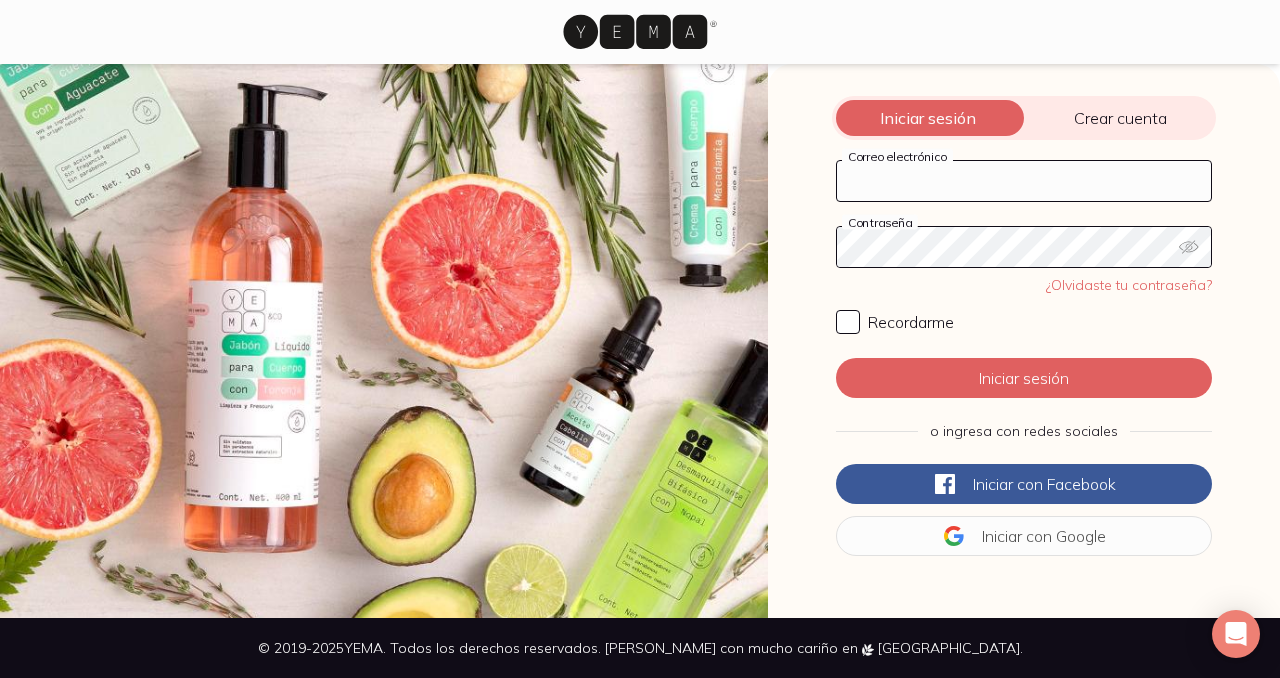 click on "Correo electrónico" at bounding box center (1024, 181) 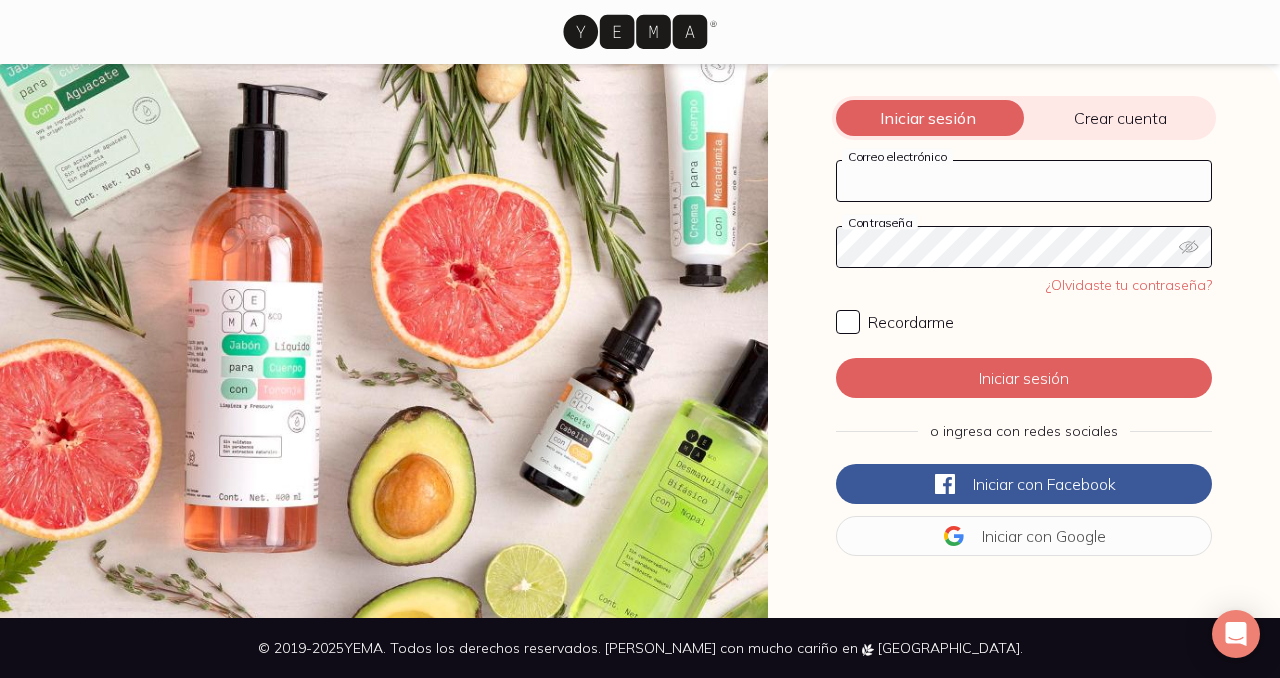 type on "[EMAIL_ADDRESS][DOMAIN_NAME]" 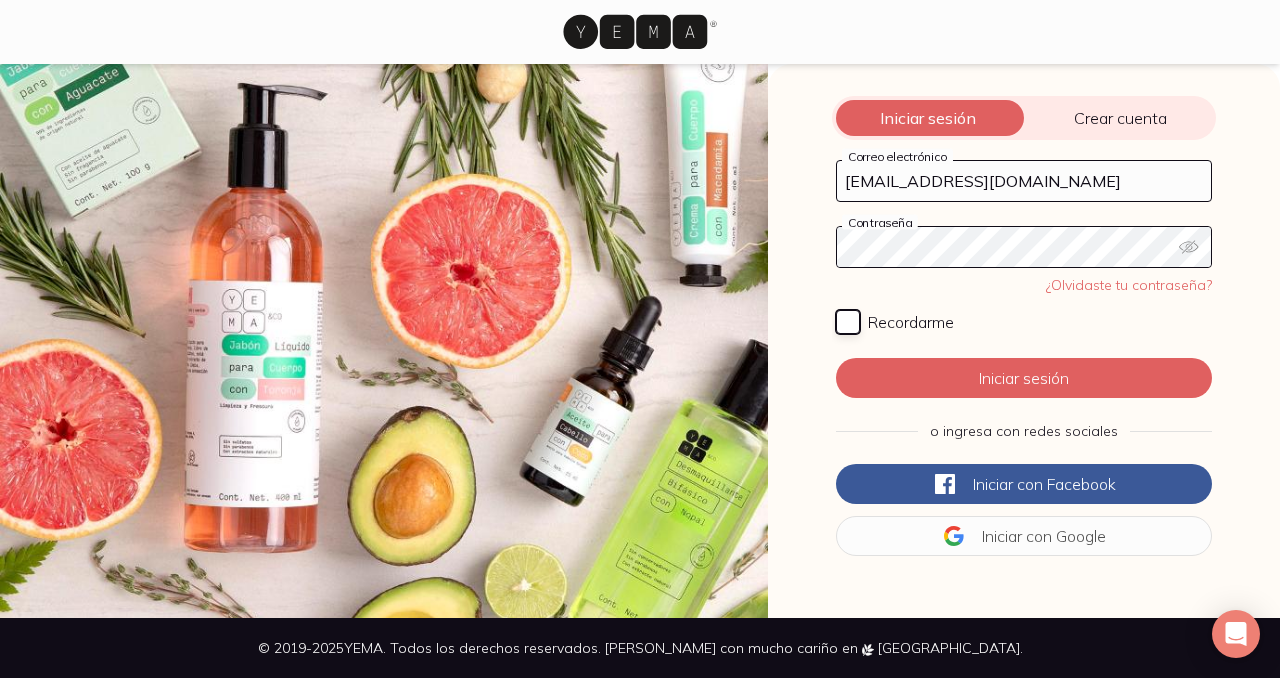 click on "Recordarme" at bounding box center (848, 322) 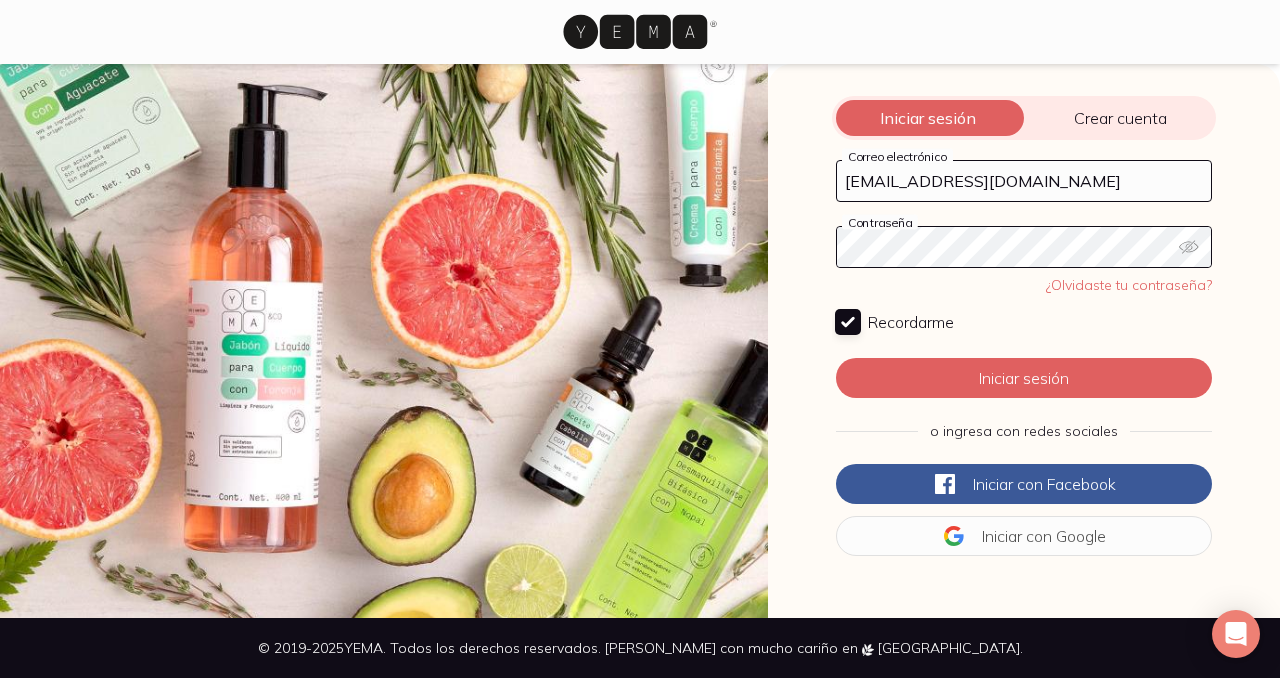 checkbox on "true" 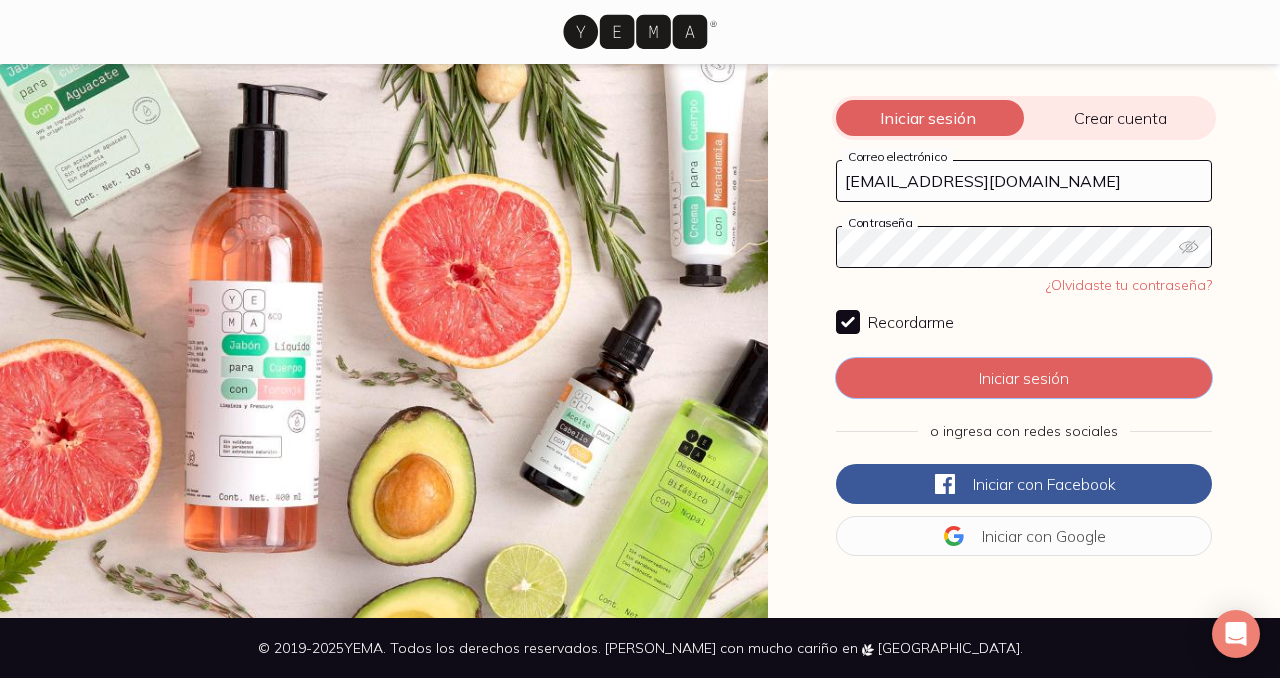 click on "Iniciar sesión" at bounding box center (1024, 378) 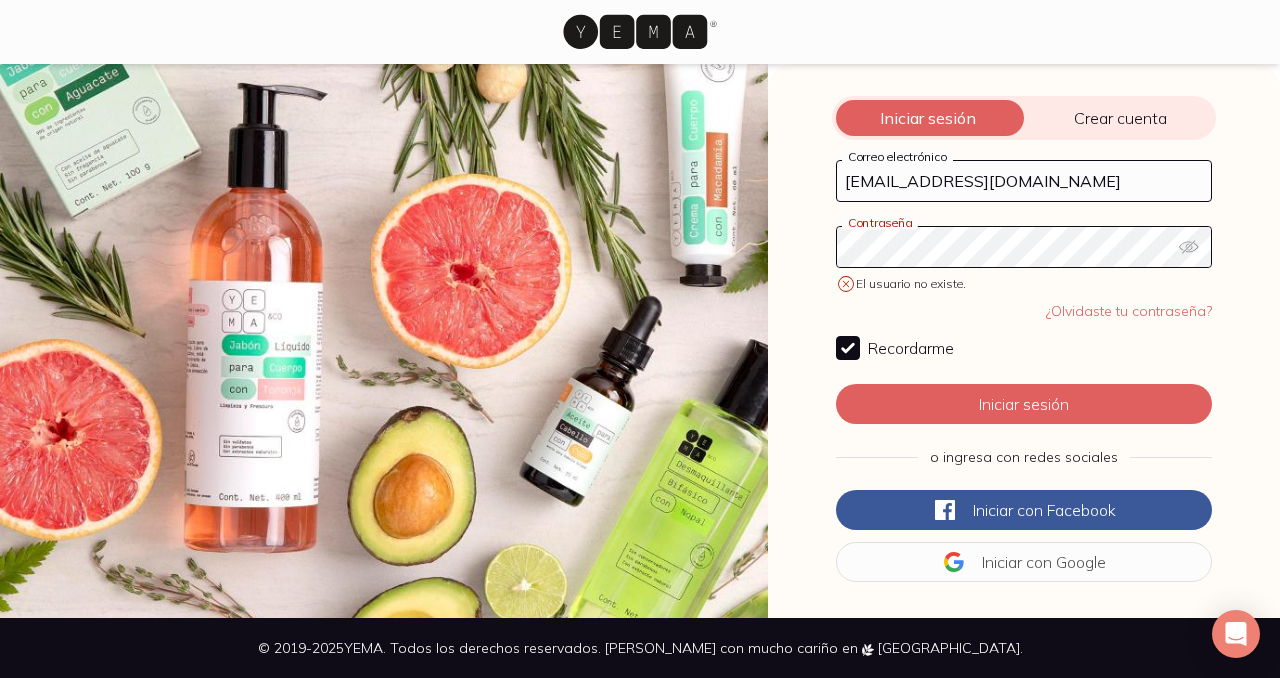 click 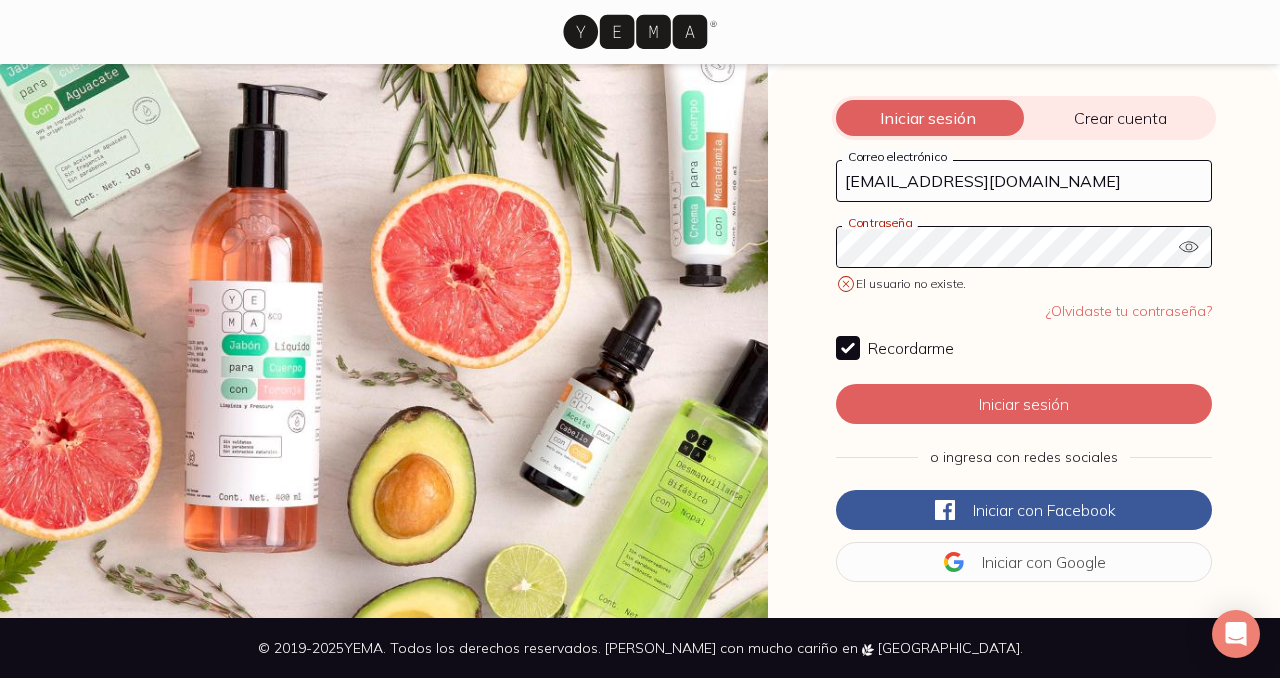 click on "Crear cuenta" at bounding box center [1120, 118] 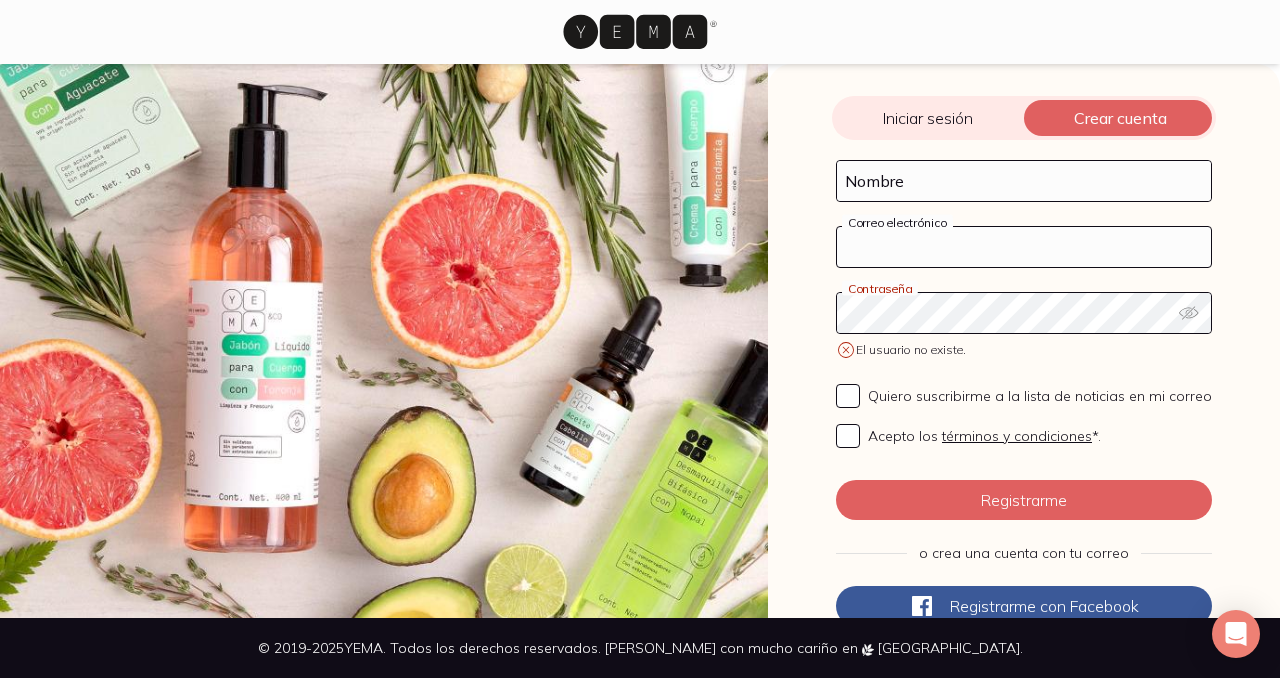 type 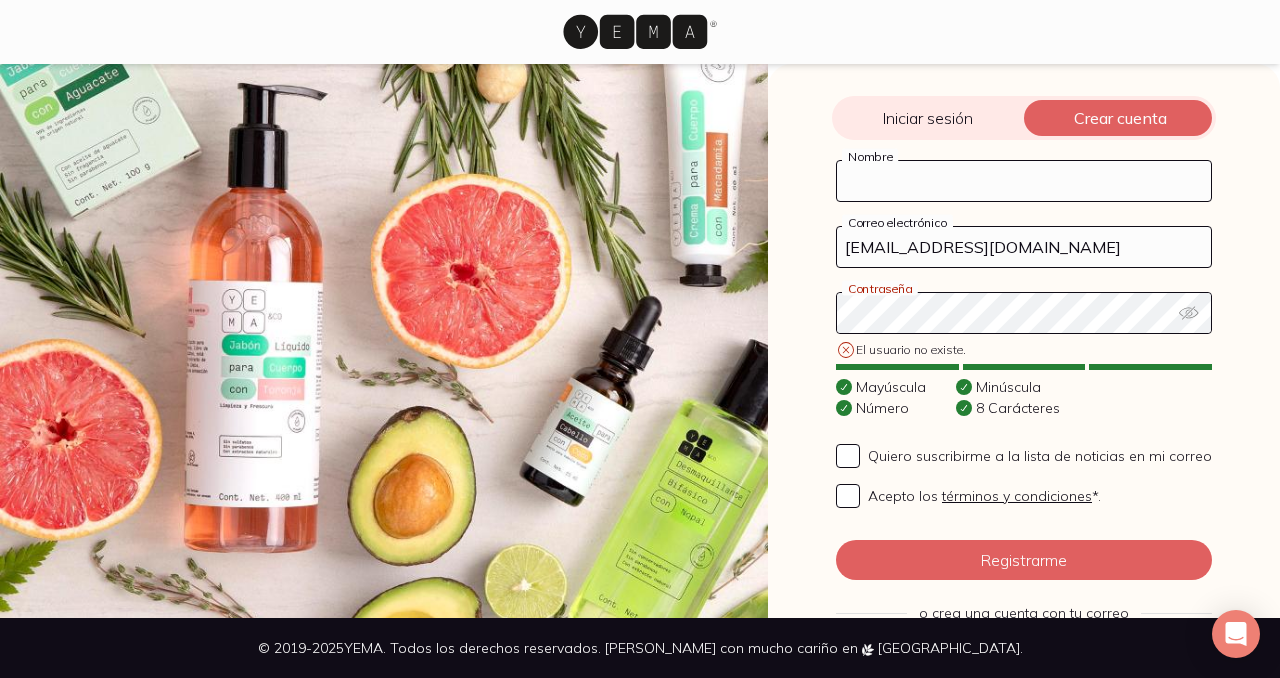 click on "Nombre" at bounding box center (1024, 181) 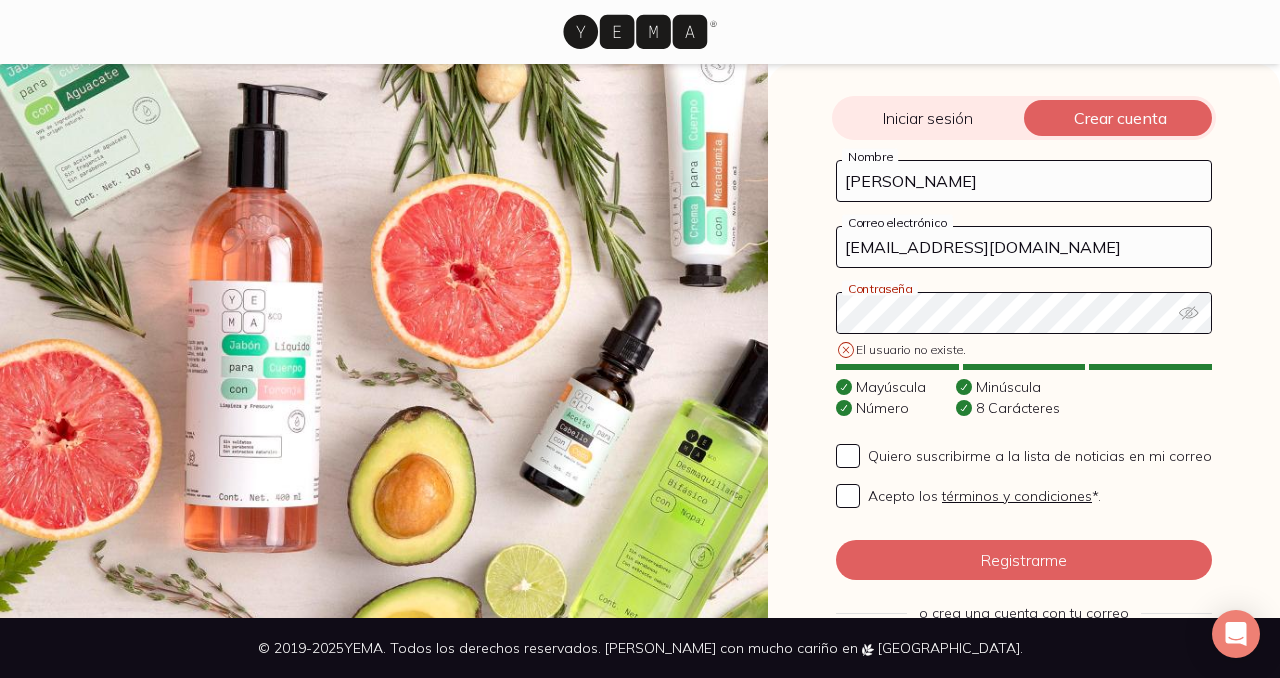 type on "[PERSON_NAME]" 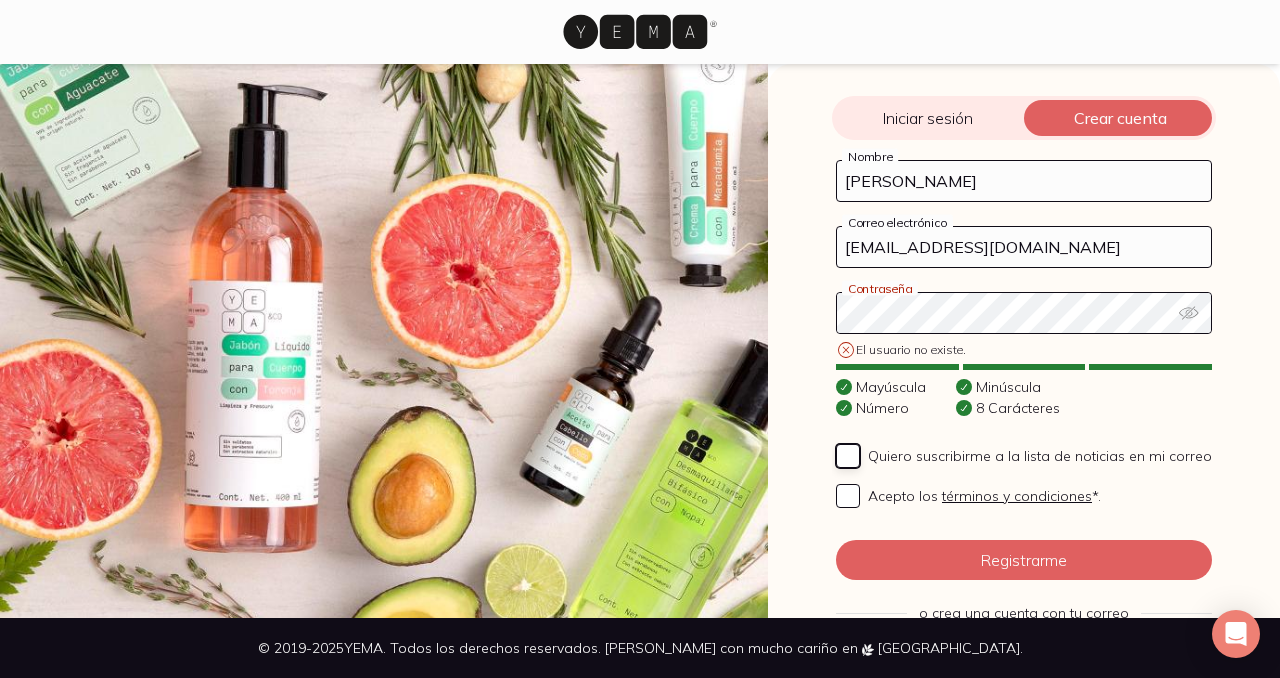 click on "Quiero suscribirme a la lista de noticias en mi correo" at bounding box center (848, 456) 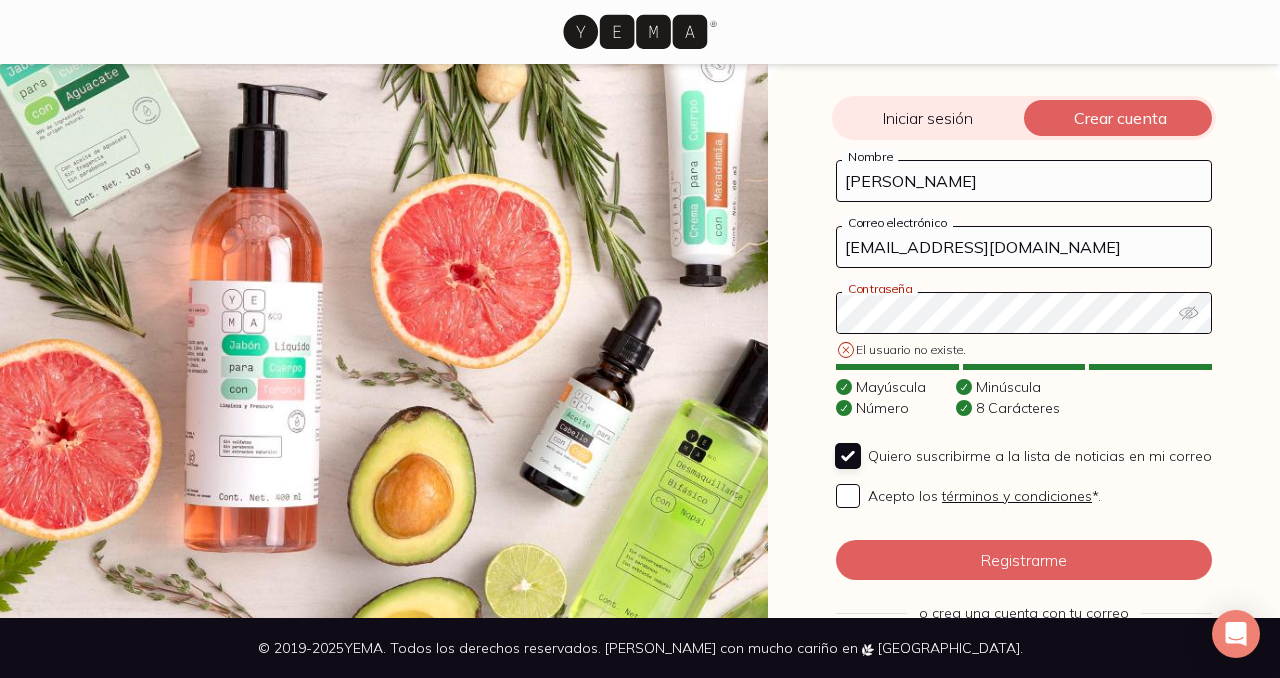 checkbox on "true" 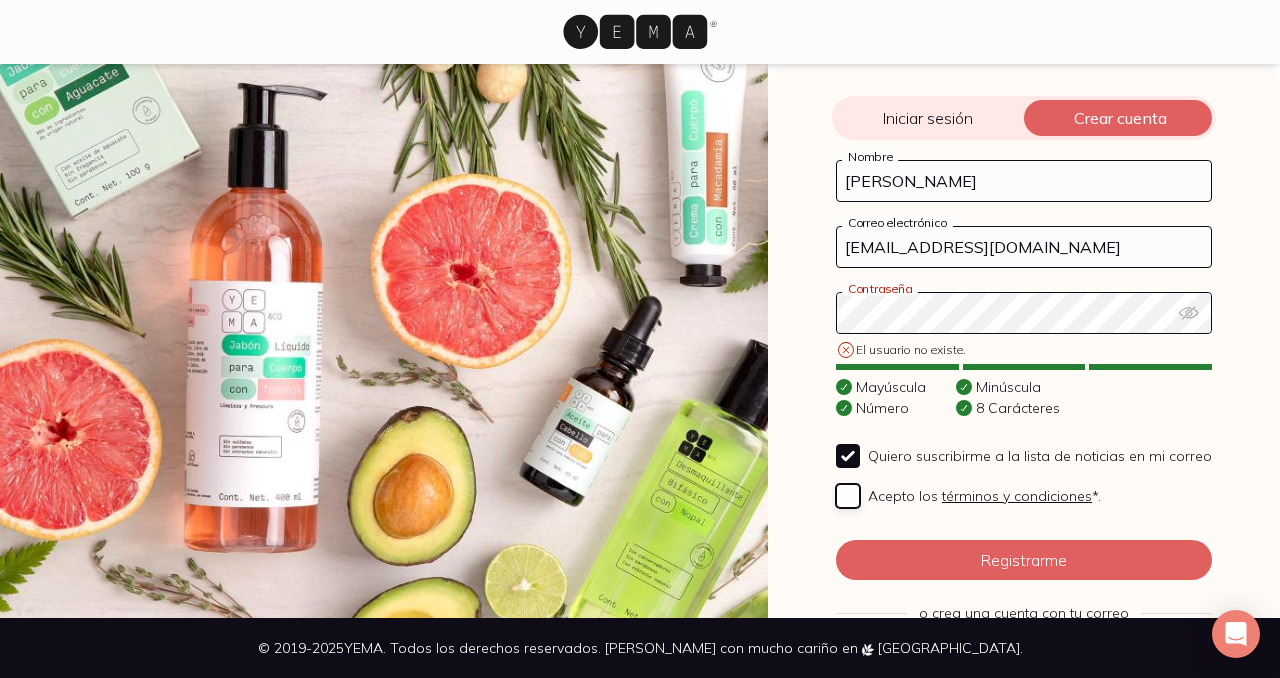 click on "Acepto los    términos y condiciones *." at bounding box center (848, 496) 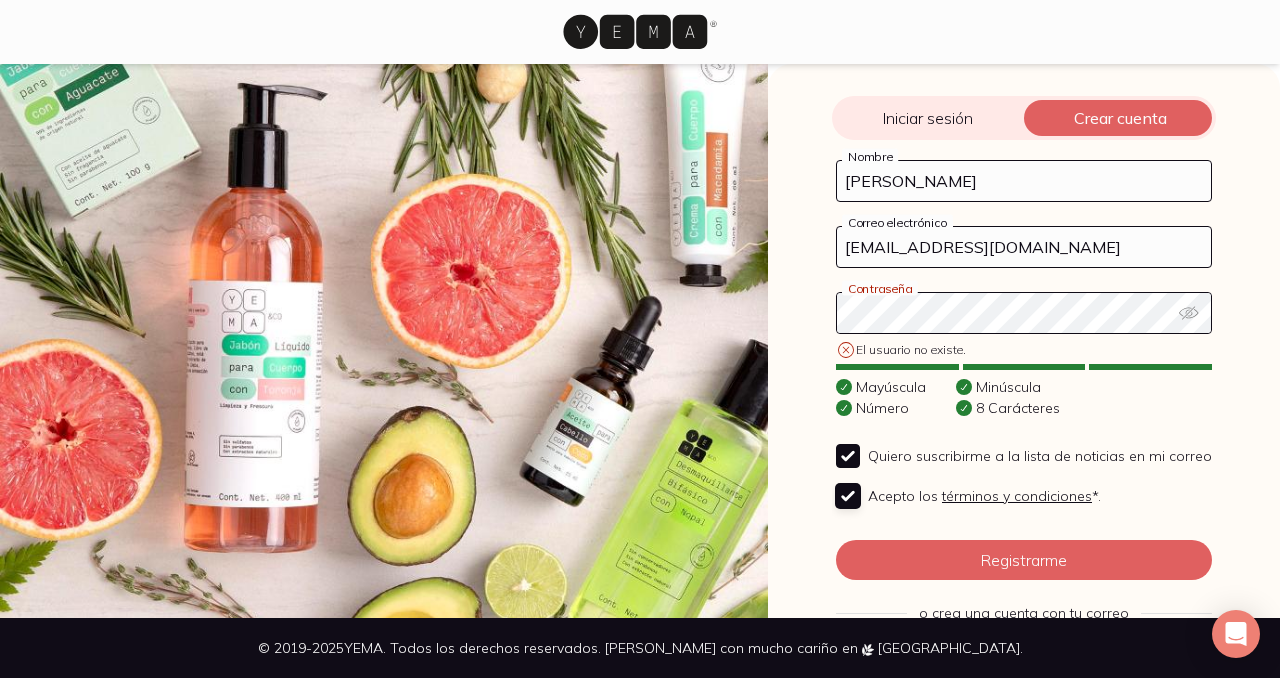 checkbox on "true" 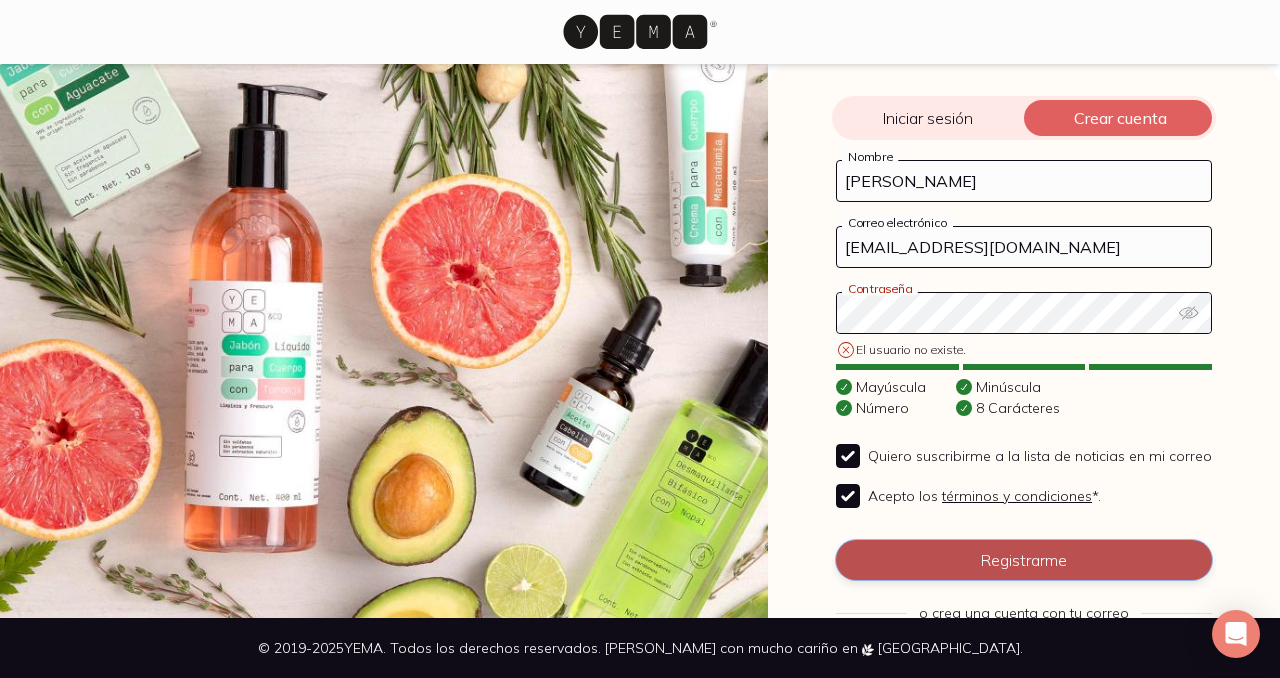 click on "Registrarme" at bounding box center [1024, 560] 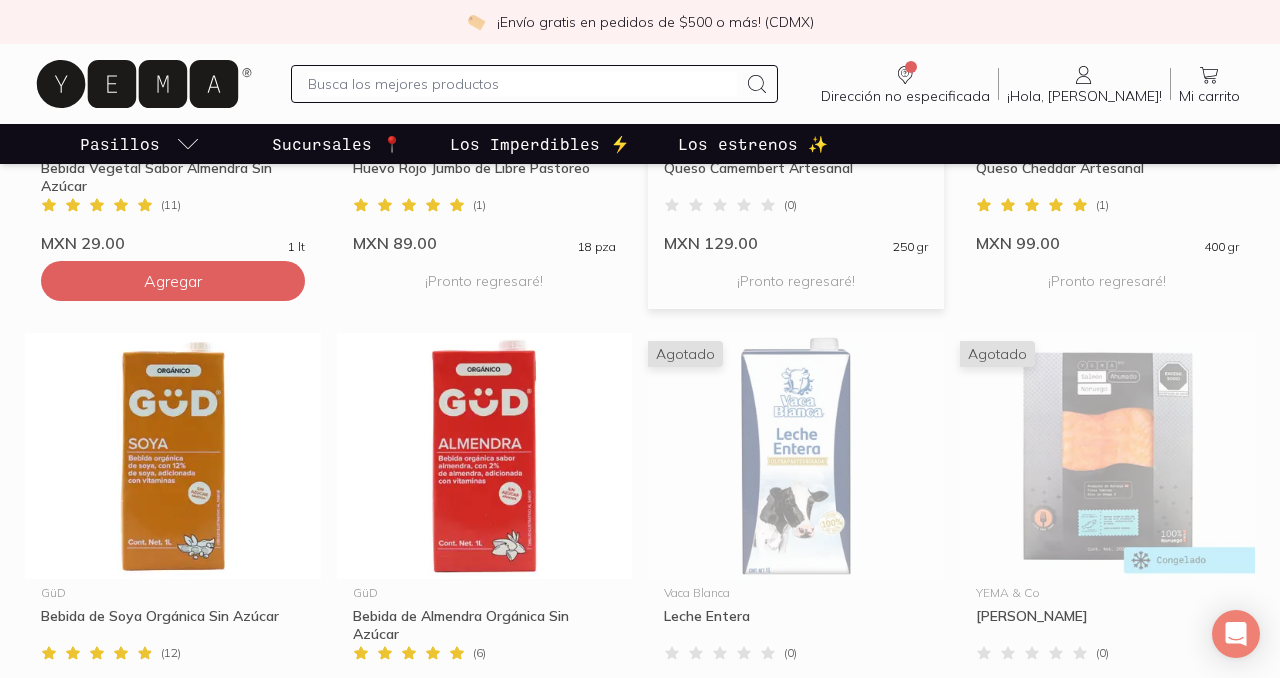 scroll, scrollTop: 1326, scrollLeft: 0, axis: vertical 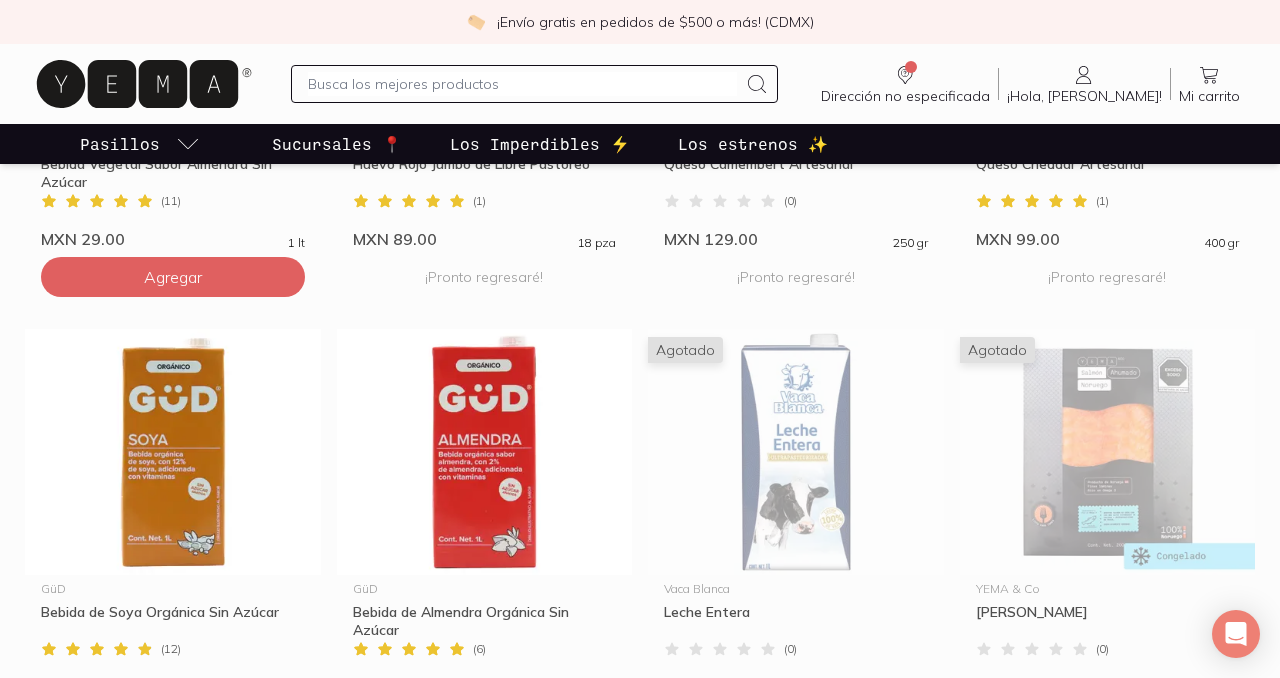 click 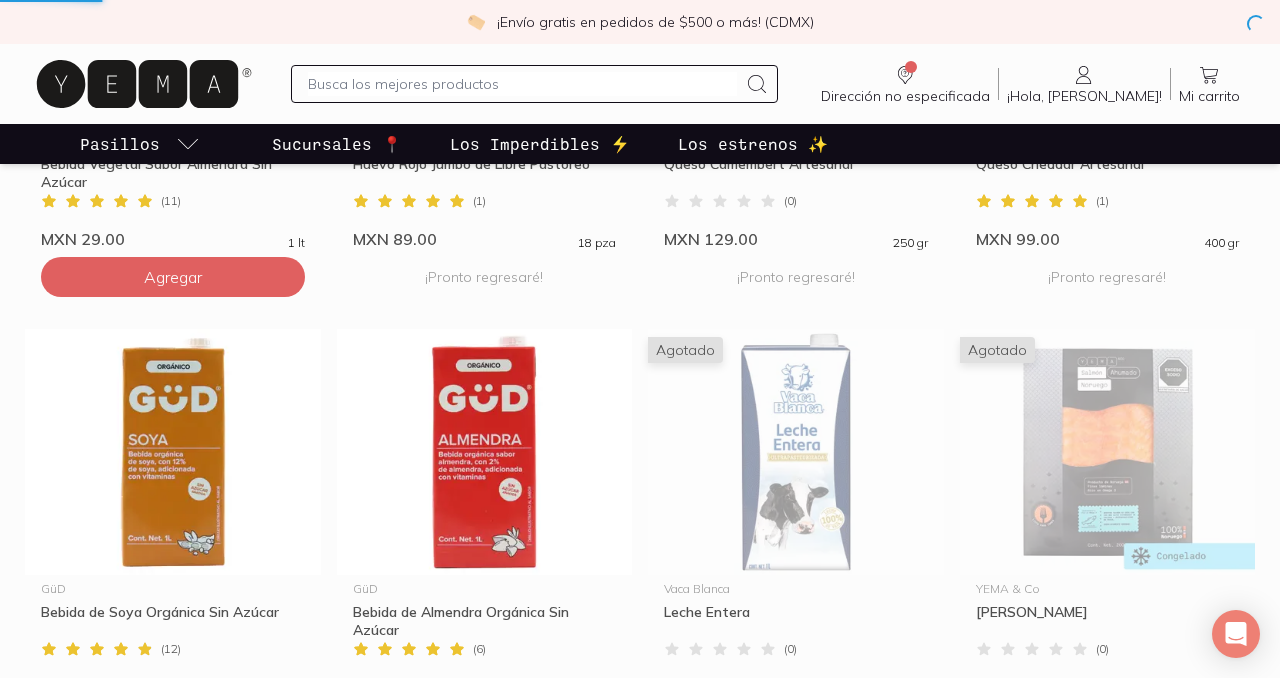 scroll, scrollTop: 0, scrollLeft: 0, axis: both 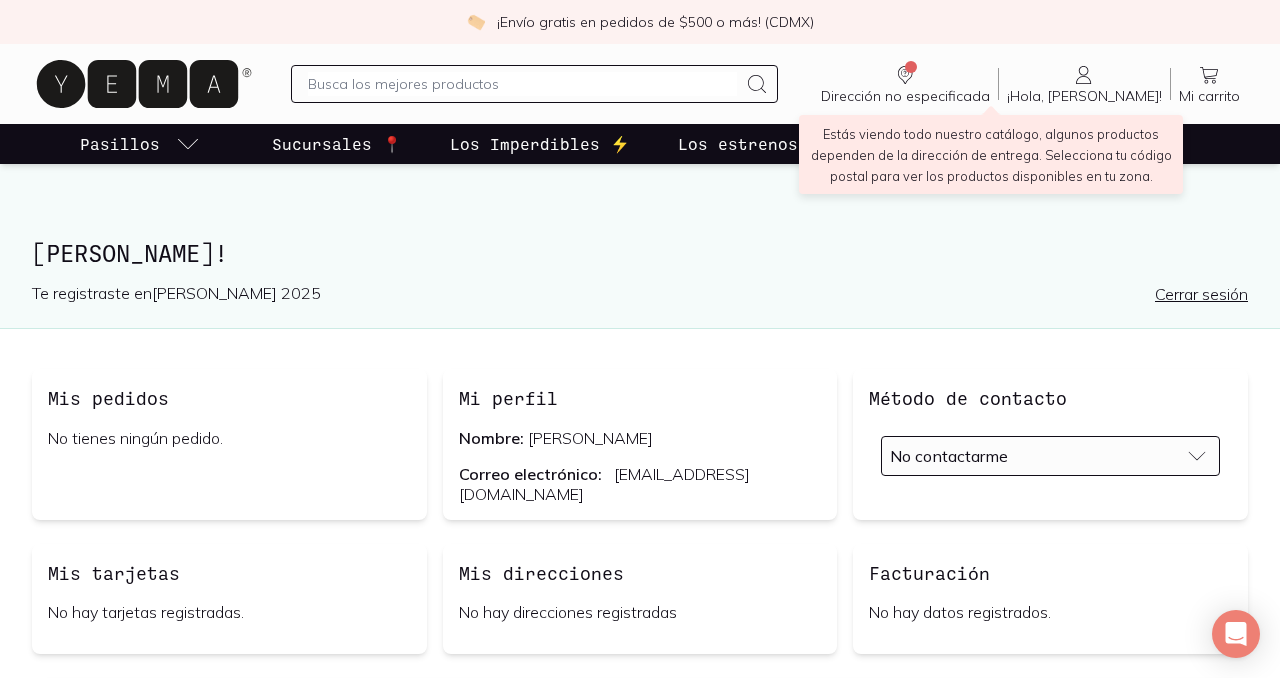 click at bounding box center (911, 67) 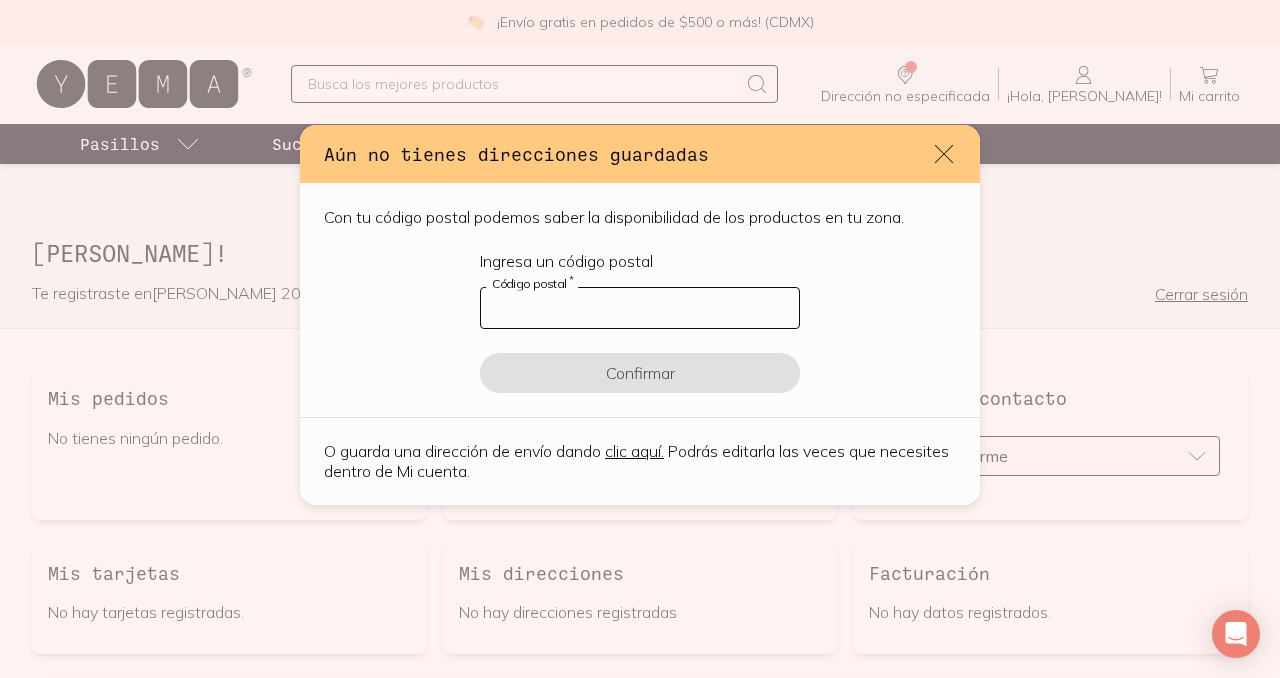 click at bounding box center (640, 308) 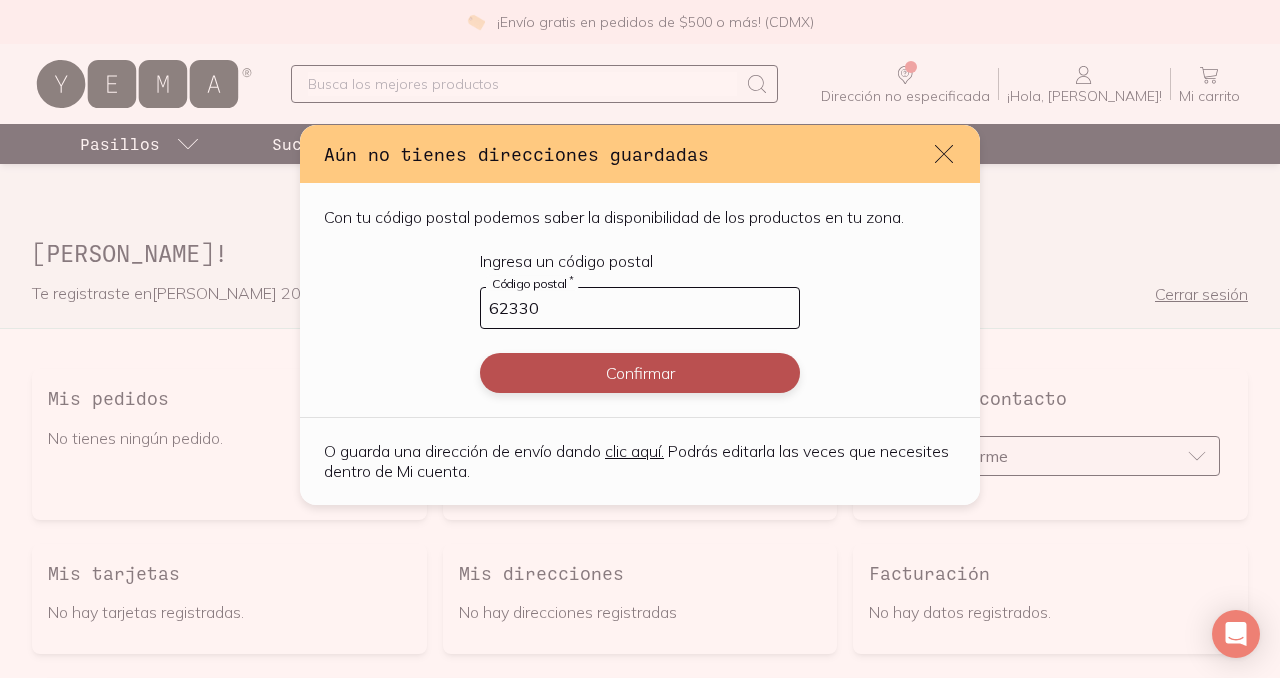 click on "Confirmar" at bounding box center [640, 373] 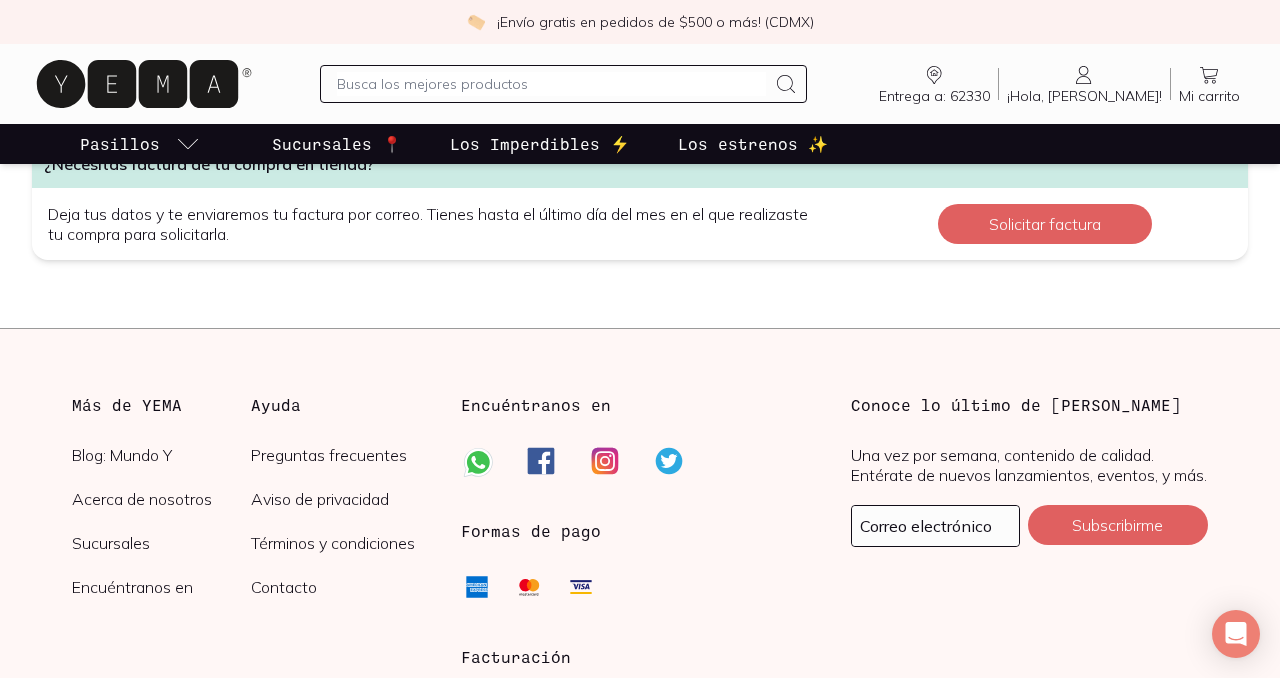 scroll, scrollTop: 561, scrollLeft: 0, axis: vertical 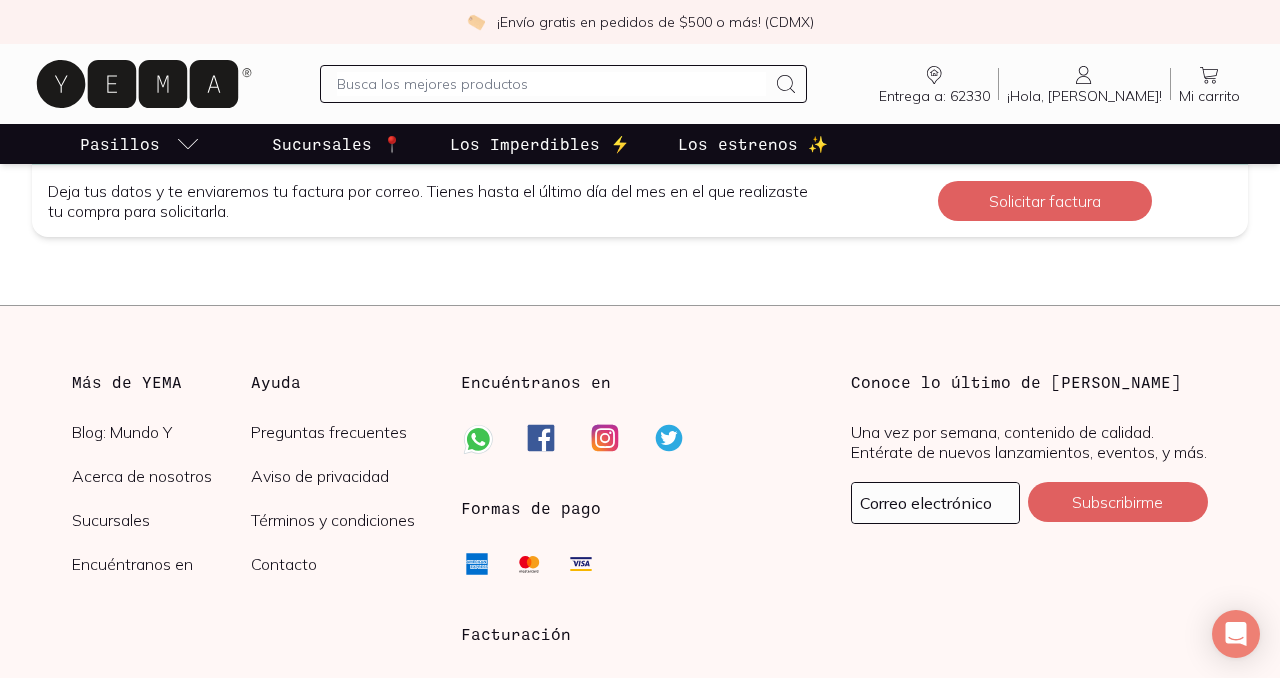 click on "Preguntas frecuentes" at bounding box center (340, 432) 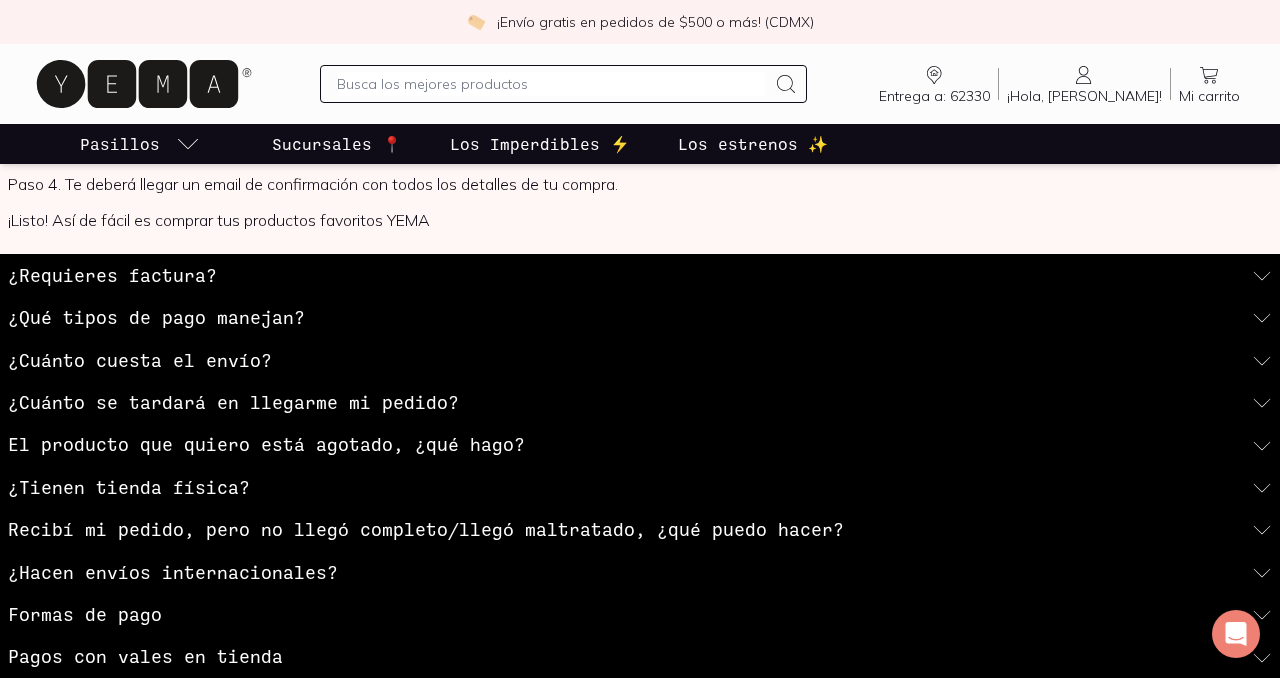 scroll, scrollTop: 410, scrollLeft: 0, axis: vertical 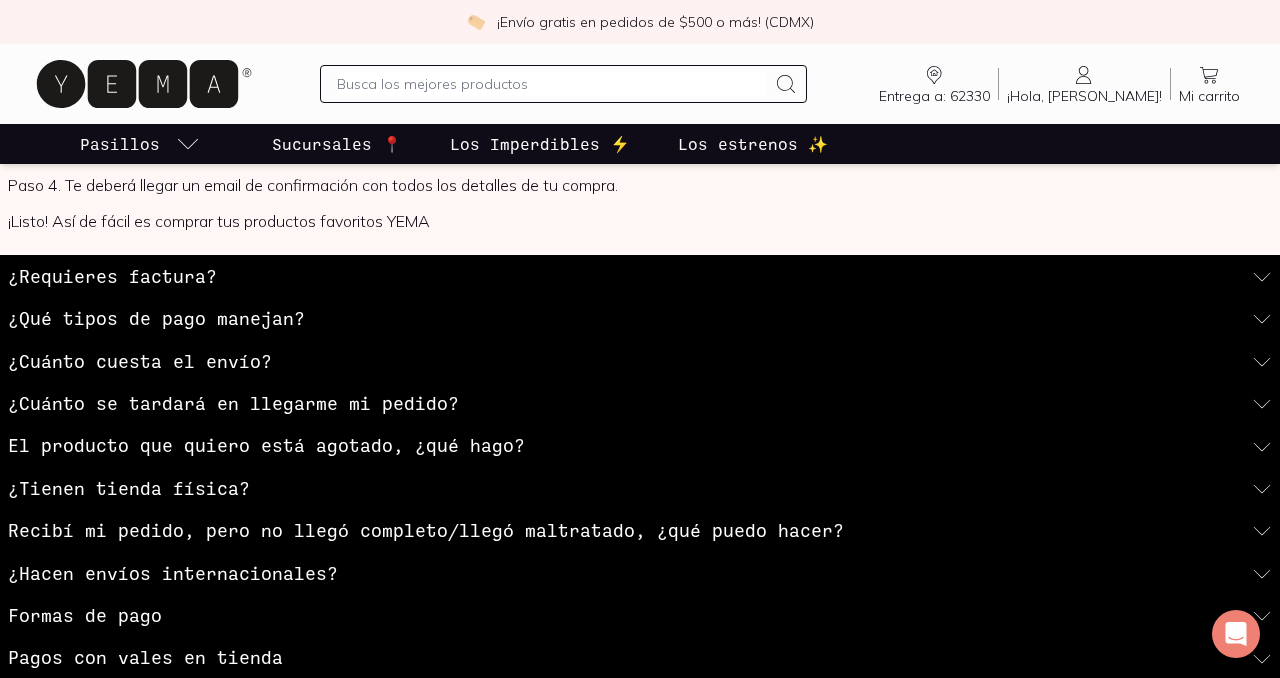 click on "¿Cuánto cuesta el envío?" at bounding box center (140, 361) 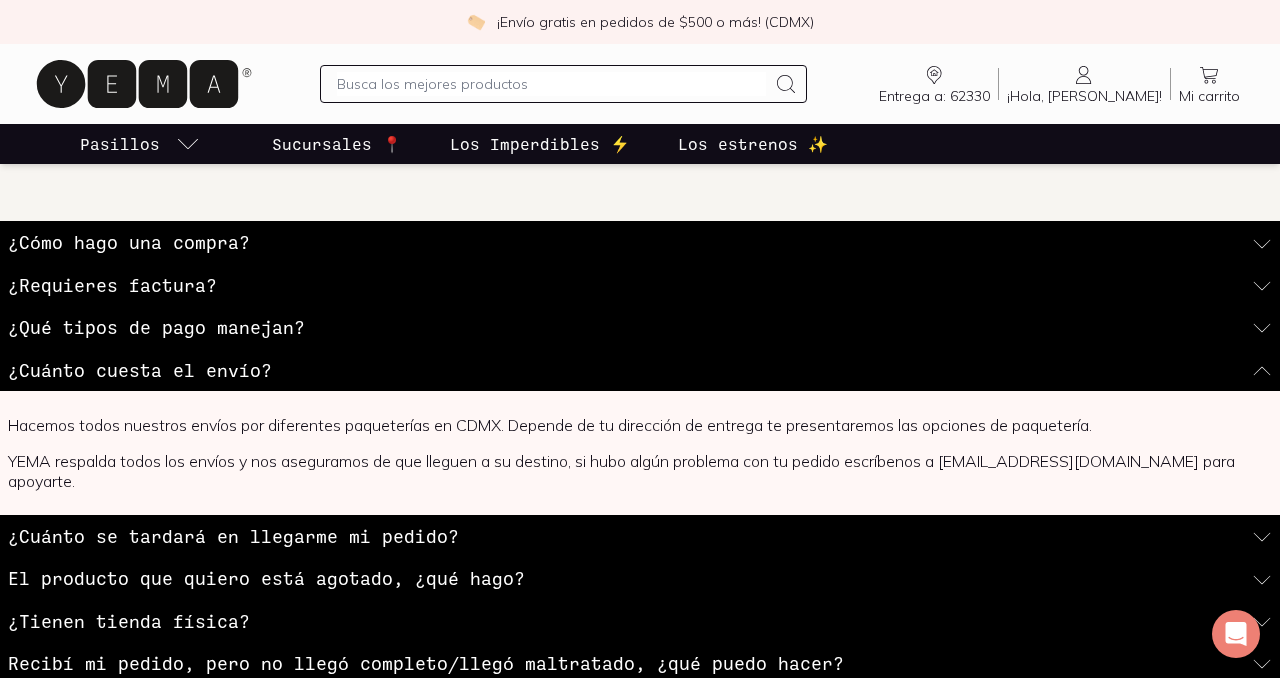 scroll, scrollTop: 139, scrollLeft: 0, axis: vertical 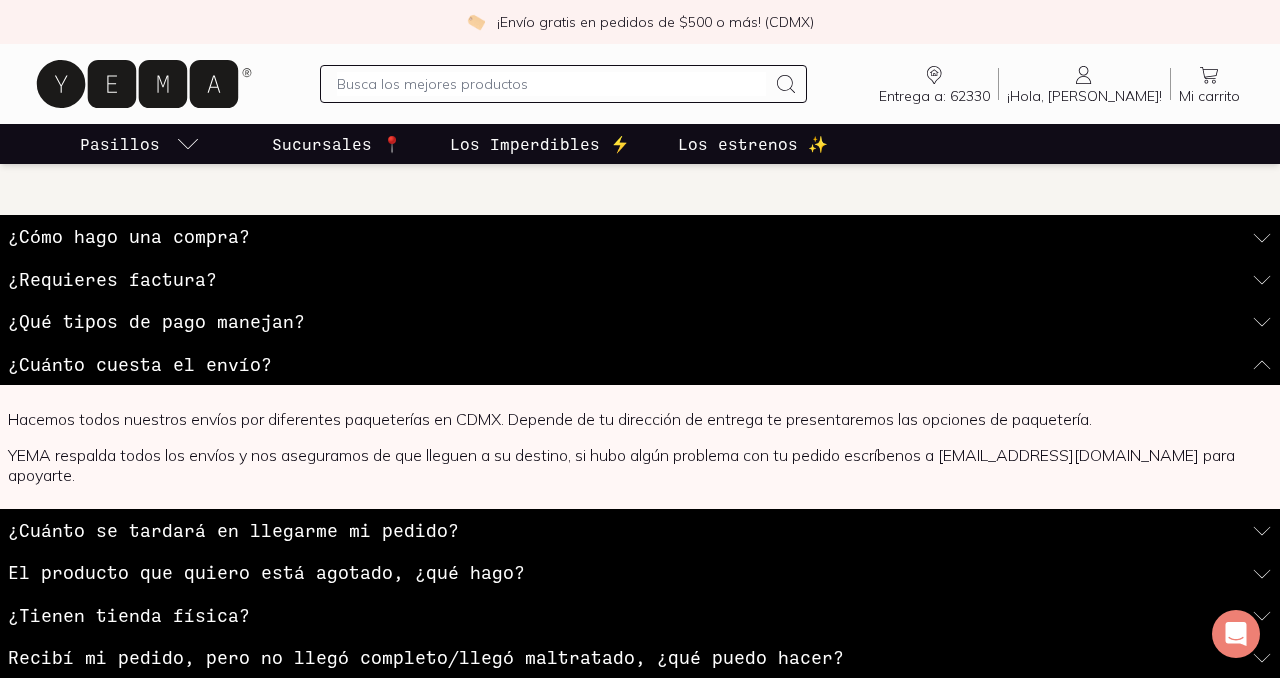 click on "¿Cuánto se tardará en llegarme mi pedido?" at bounding box center [233, 530] 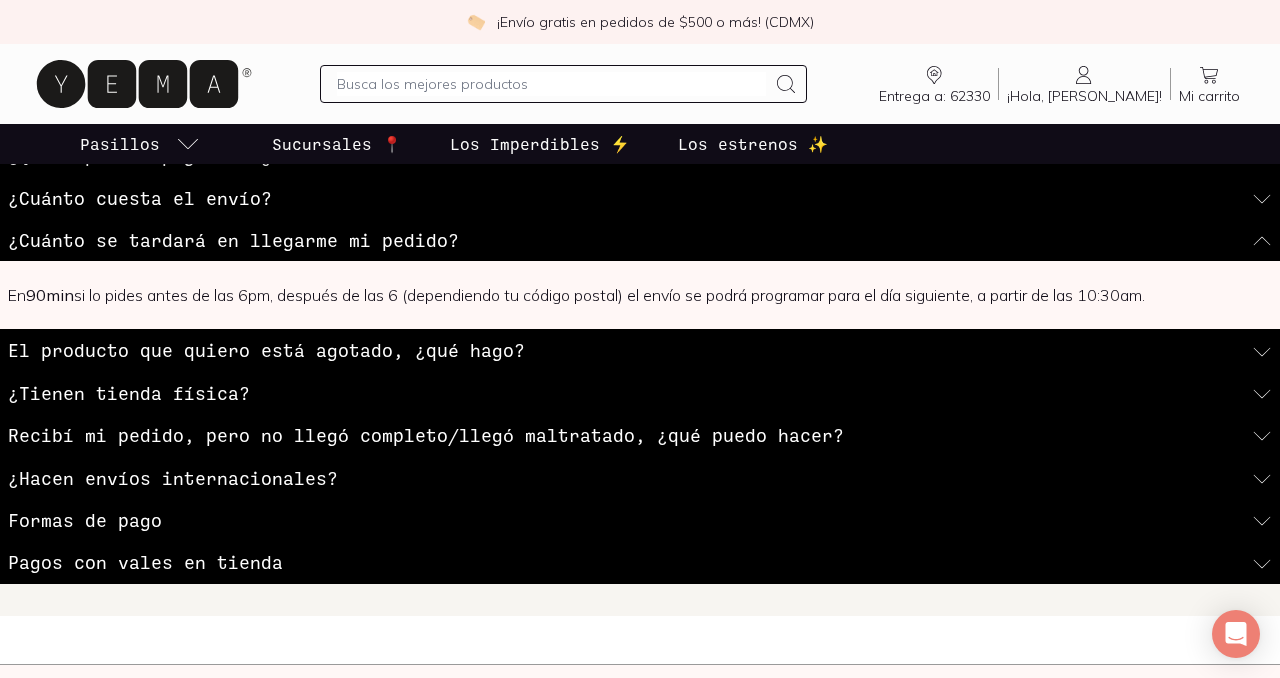 scroll, scrollTop: 306, scrollLeft: 0, axis: vertical 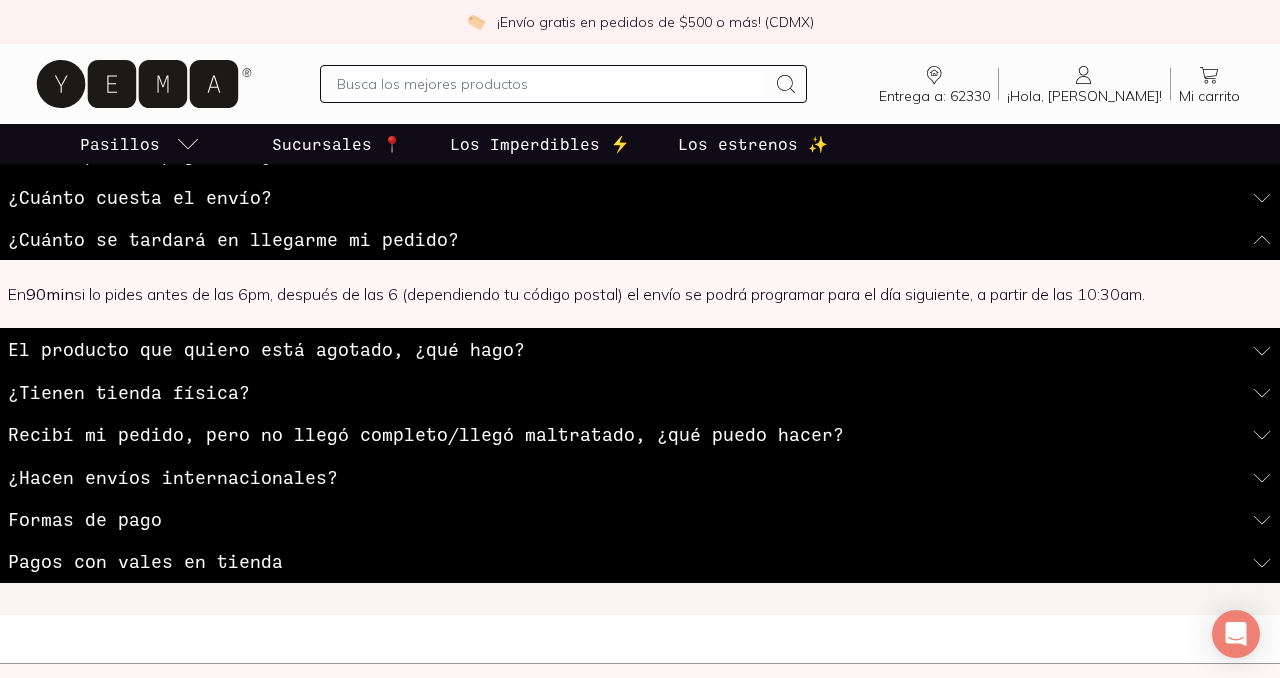 click on "¿Hacen envíos internacionales?" at bounding box center [173, 477] 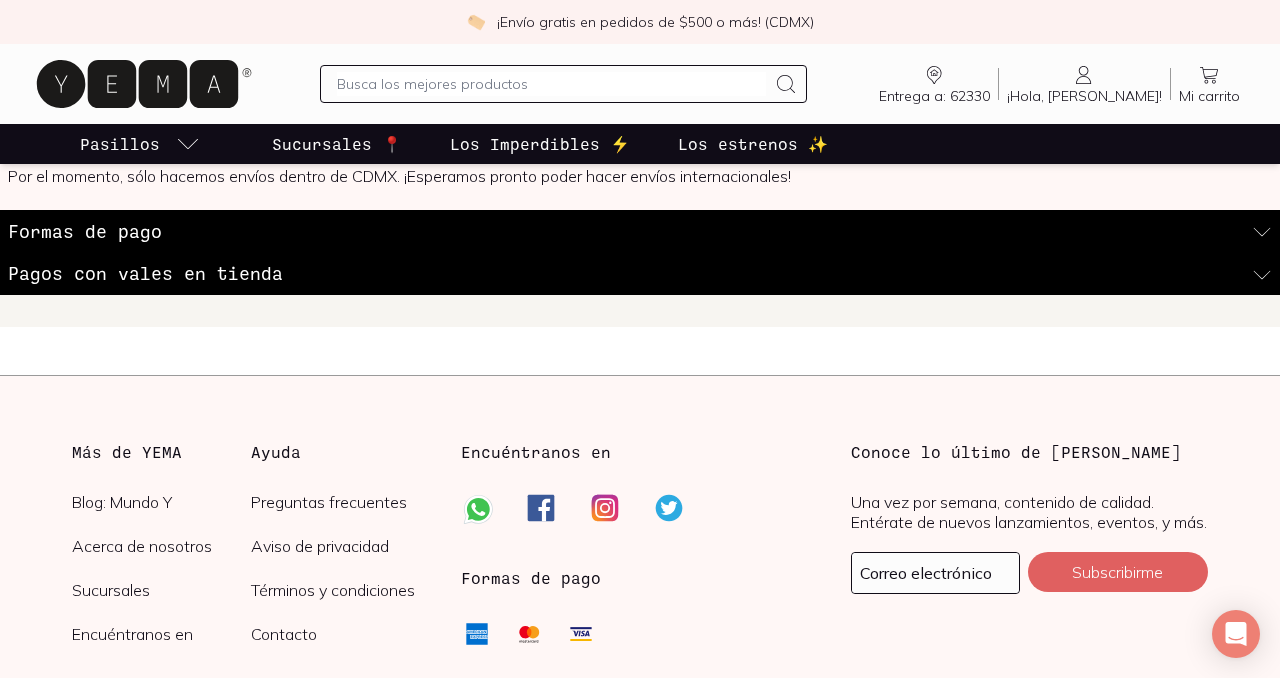 scroll, scrollTop: 0, scrollLeft: 0, axis: both 